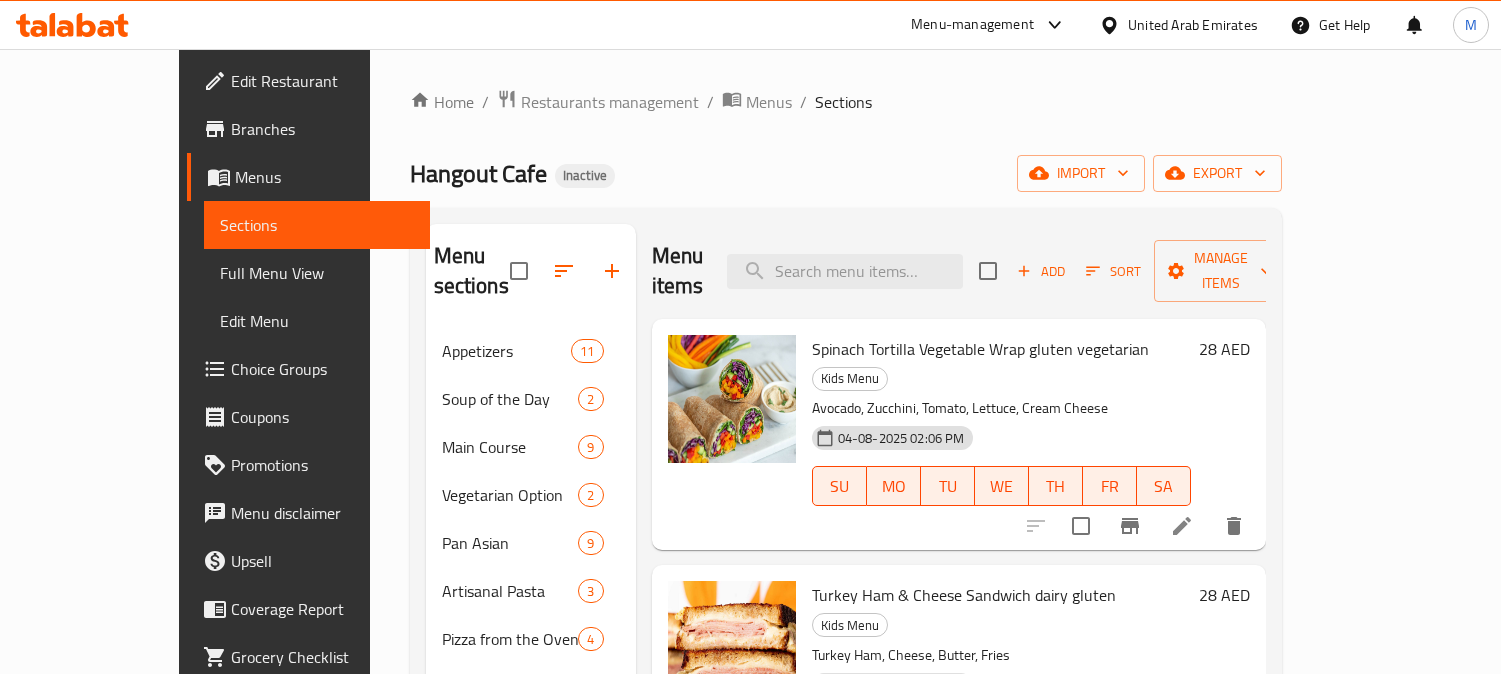 scroll, scrollTop: 0, scrollLeft: 0, axis: both 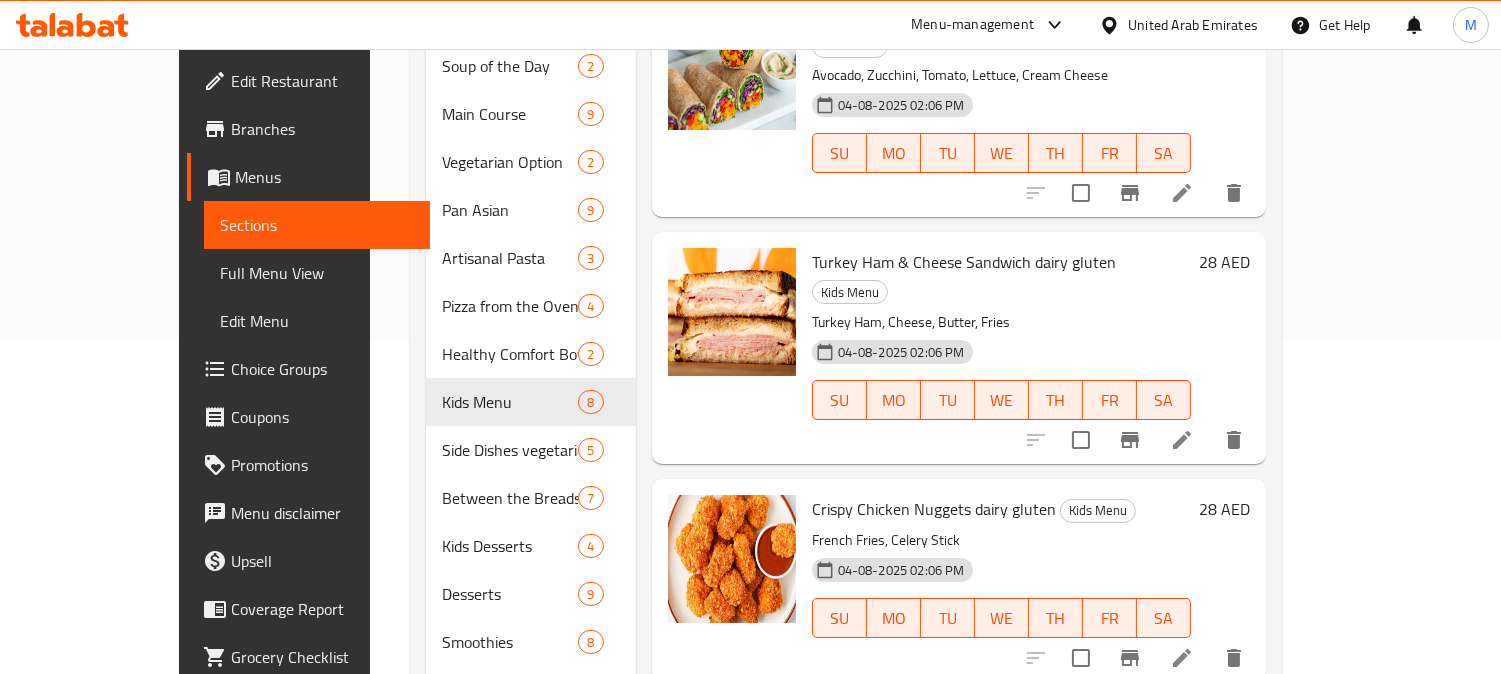 click on "United Arab Emirates" at bounding box center [1193, 25] 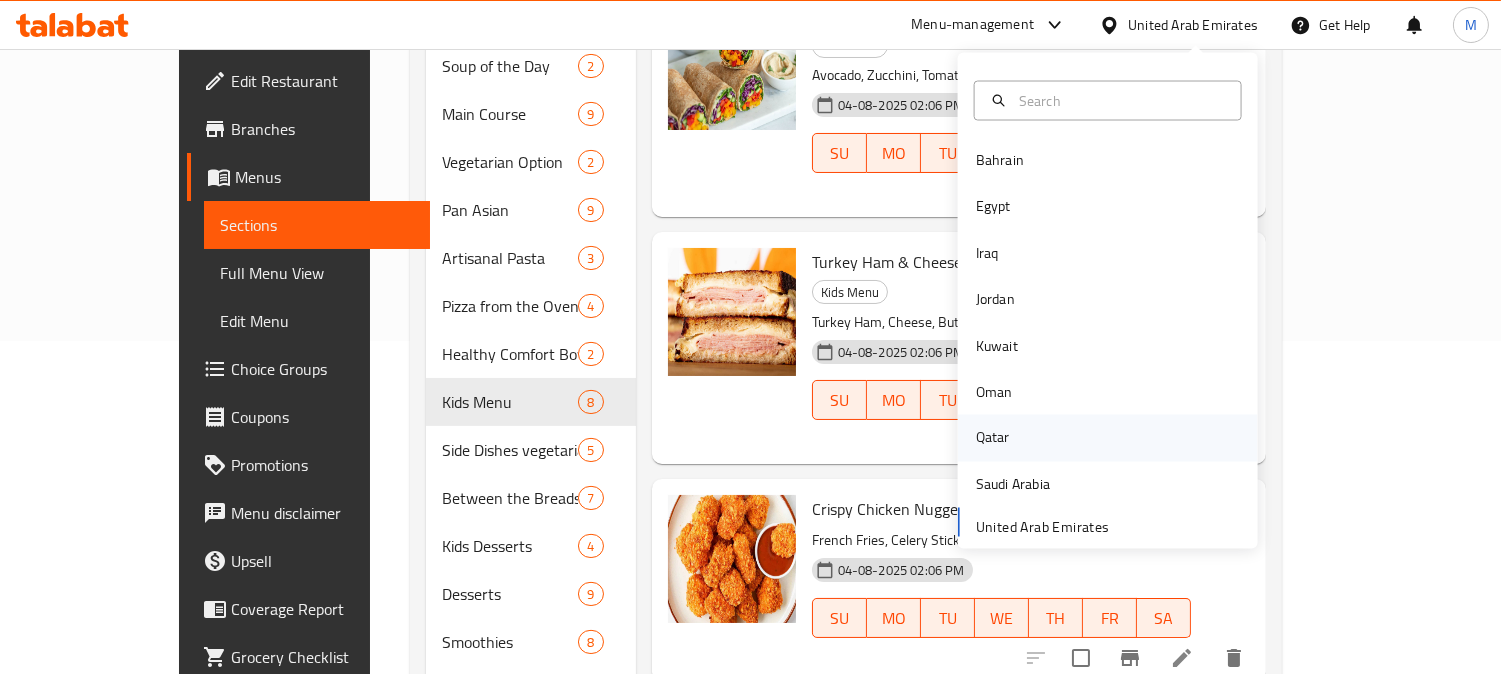 click on "Qatar" at bounding box center (993, 438) 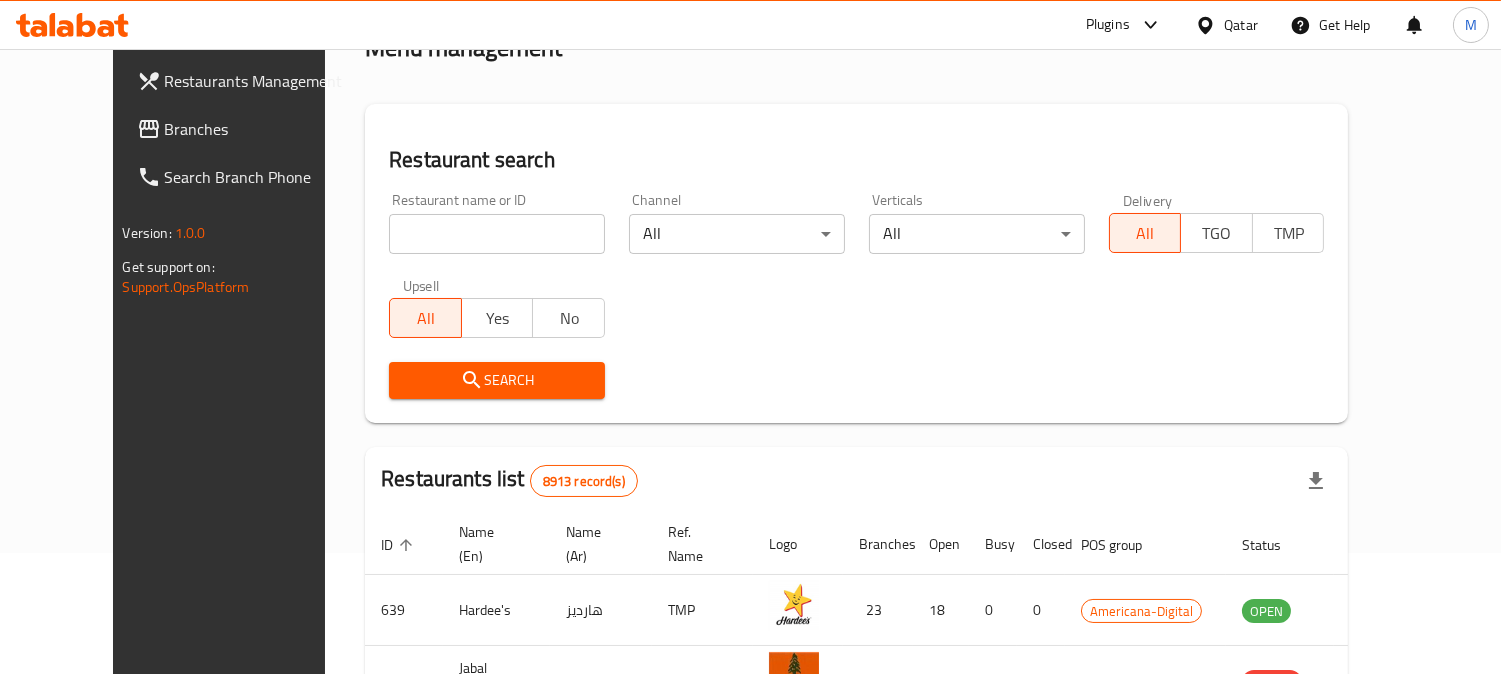 scroll, scrollTop: 0, scrollLeft: 0, axis: both 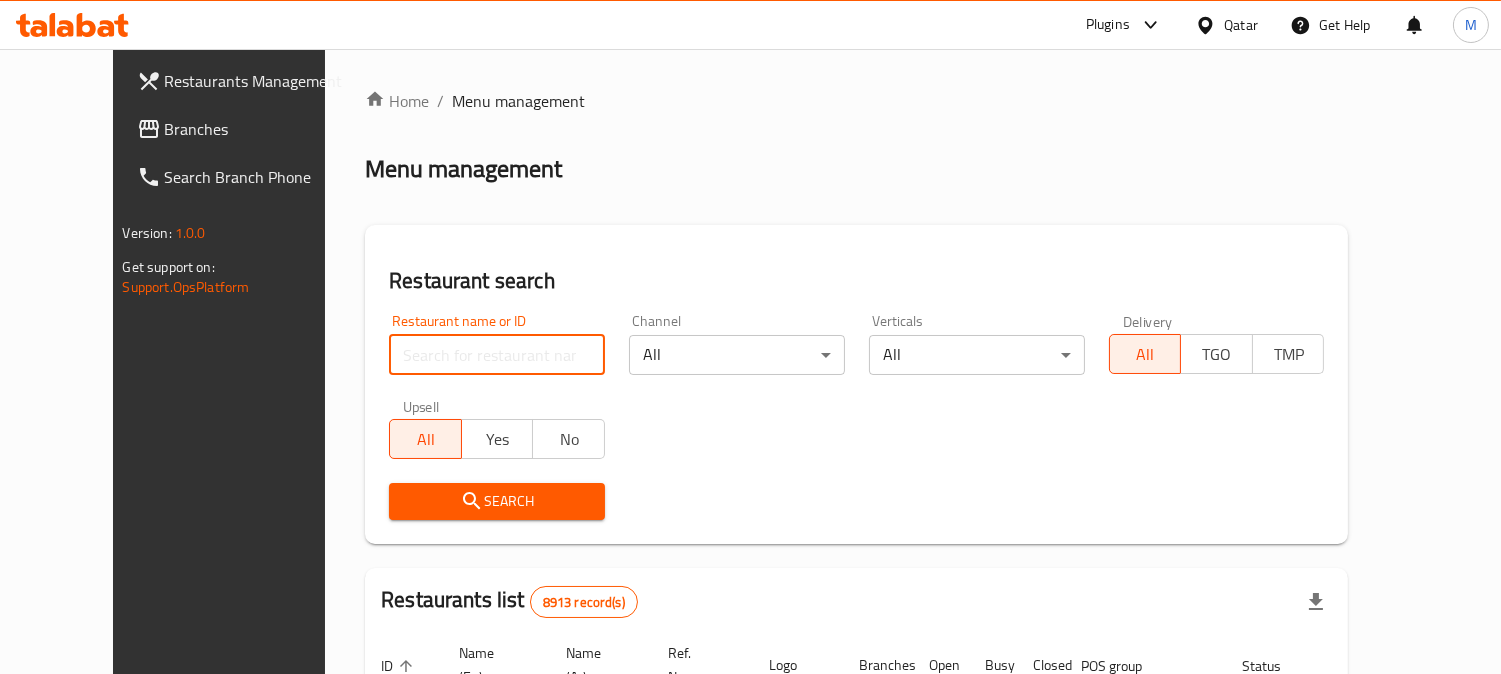 paste on "Catty Coffee" 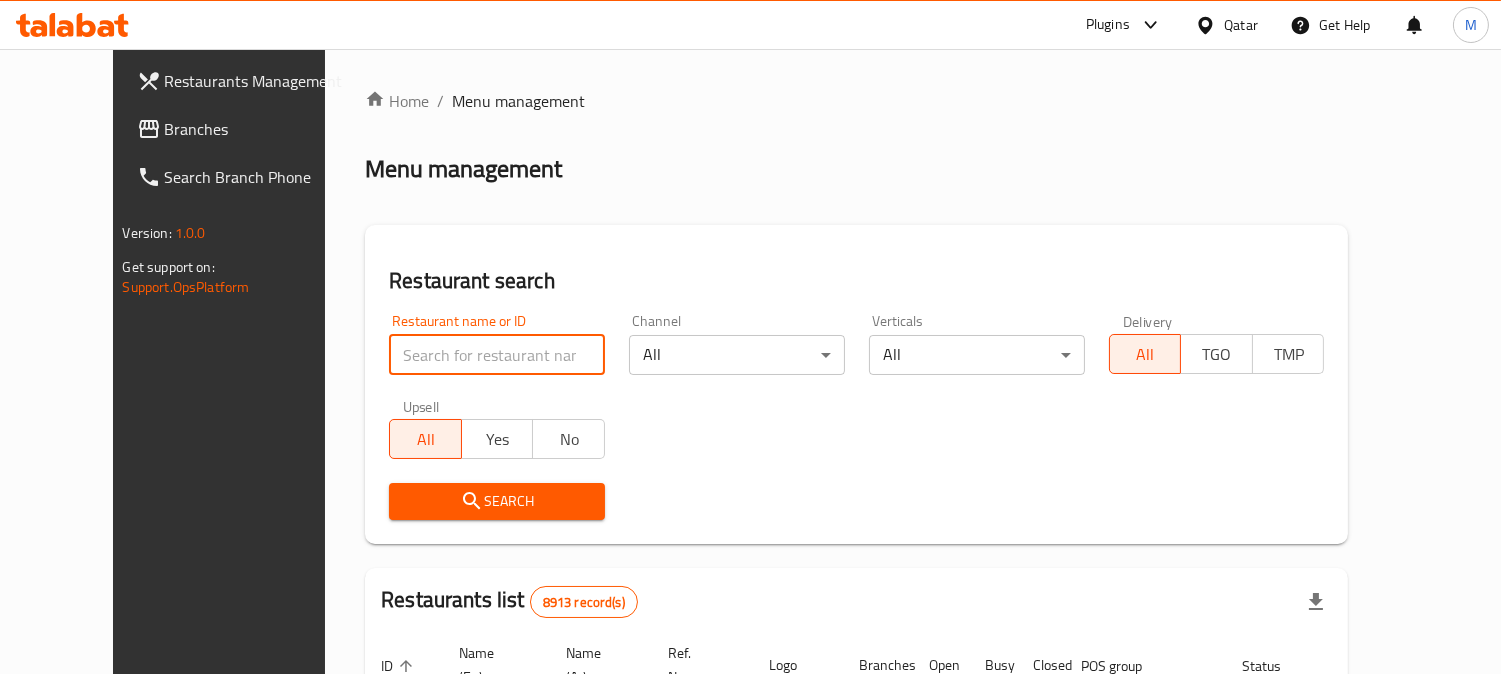 click at bounding box center (497, 355) 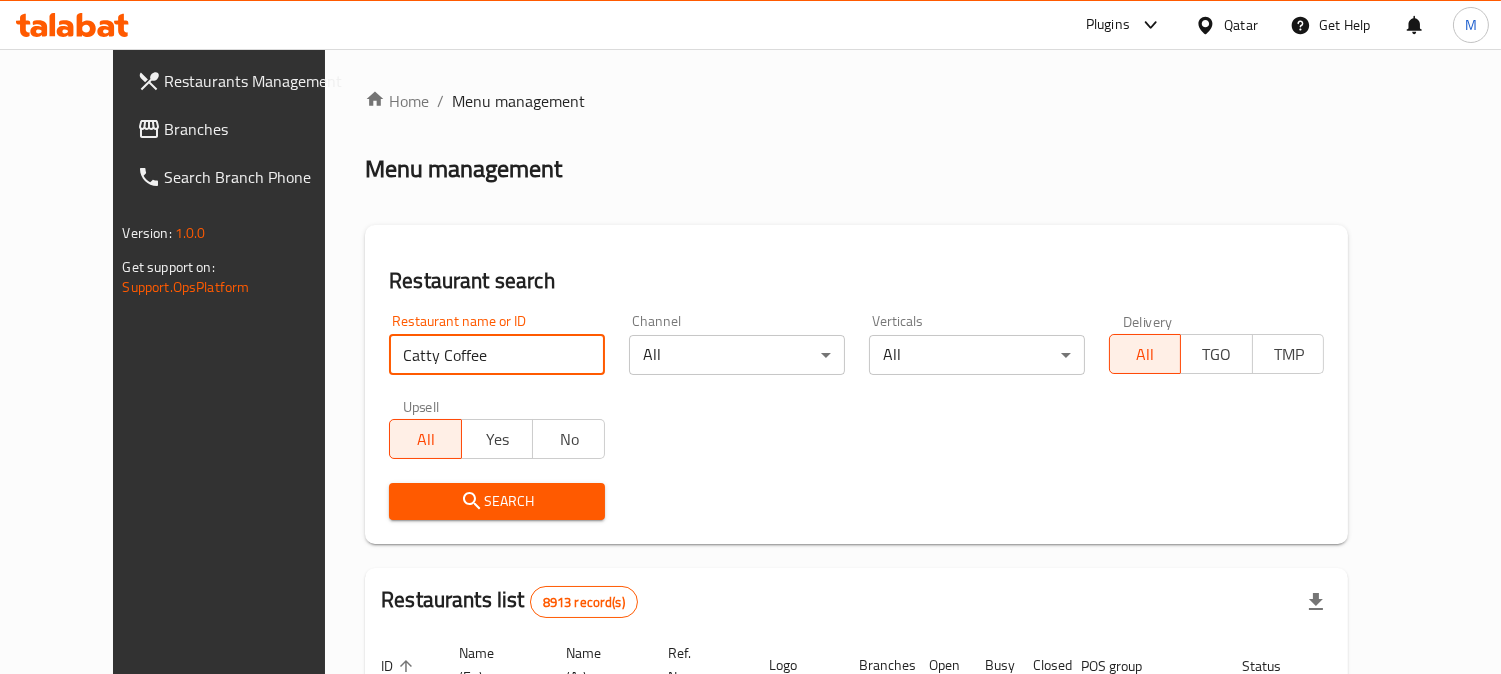 click on "Catty Coffee" at bounding box center [497, 355] 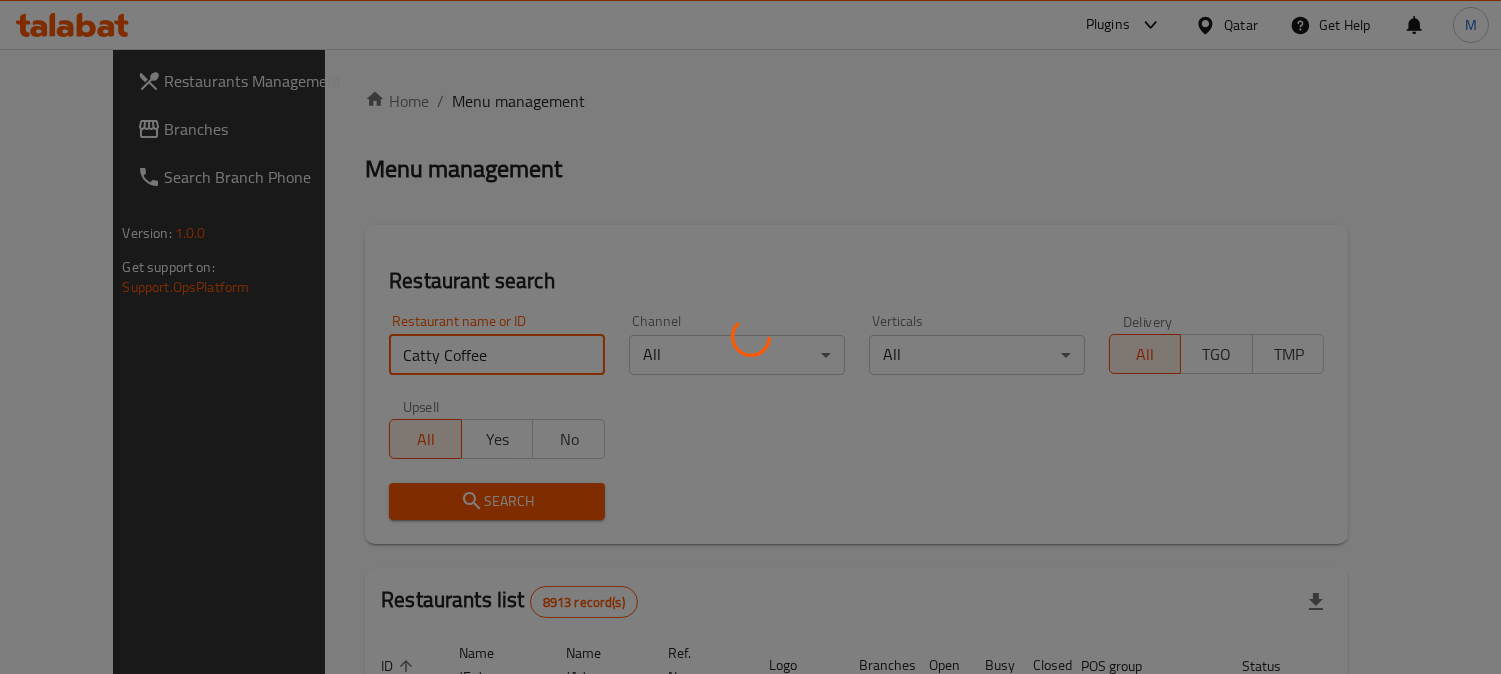 click on "Search" at bounding box center [497, 501] 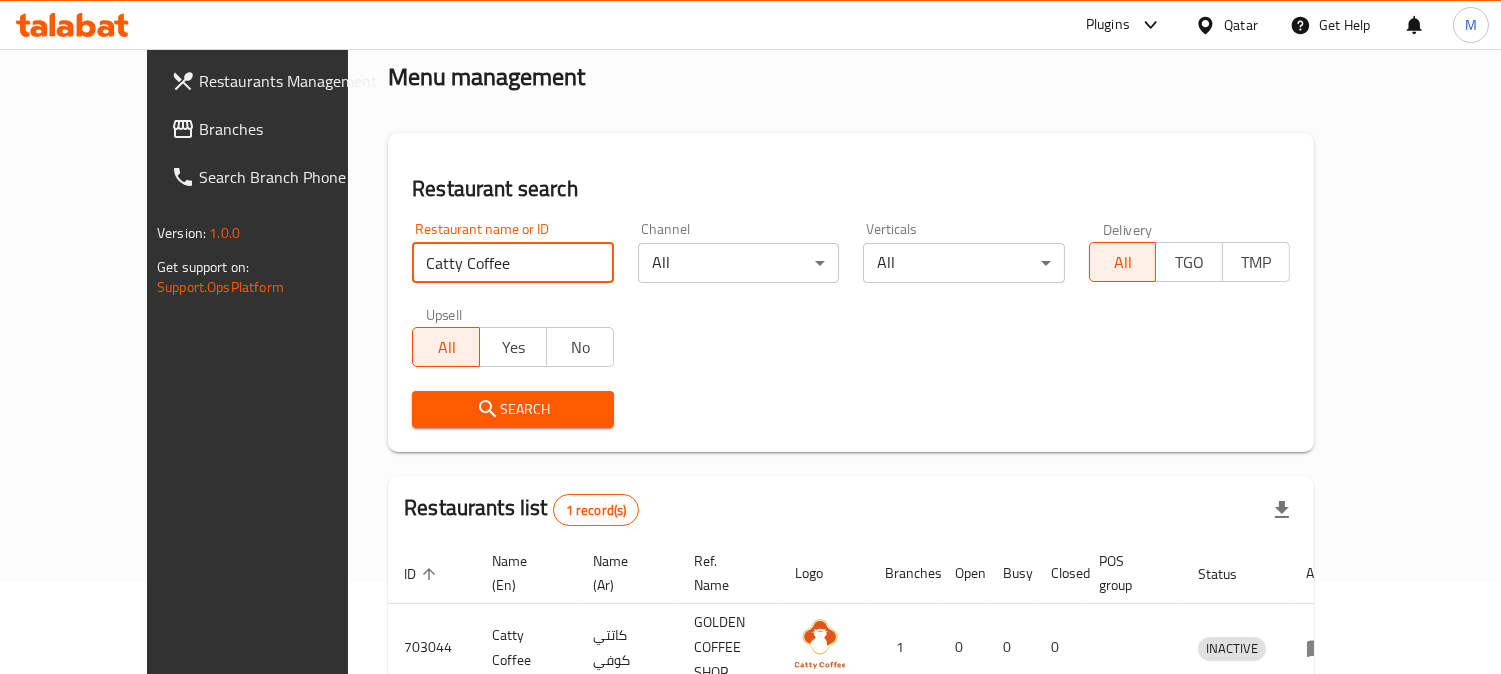 scroll, scrollTop: 178, scrollLeft: 0, axis: vertical 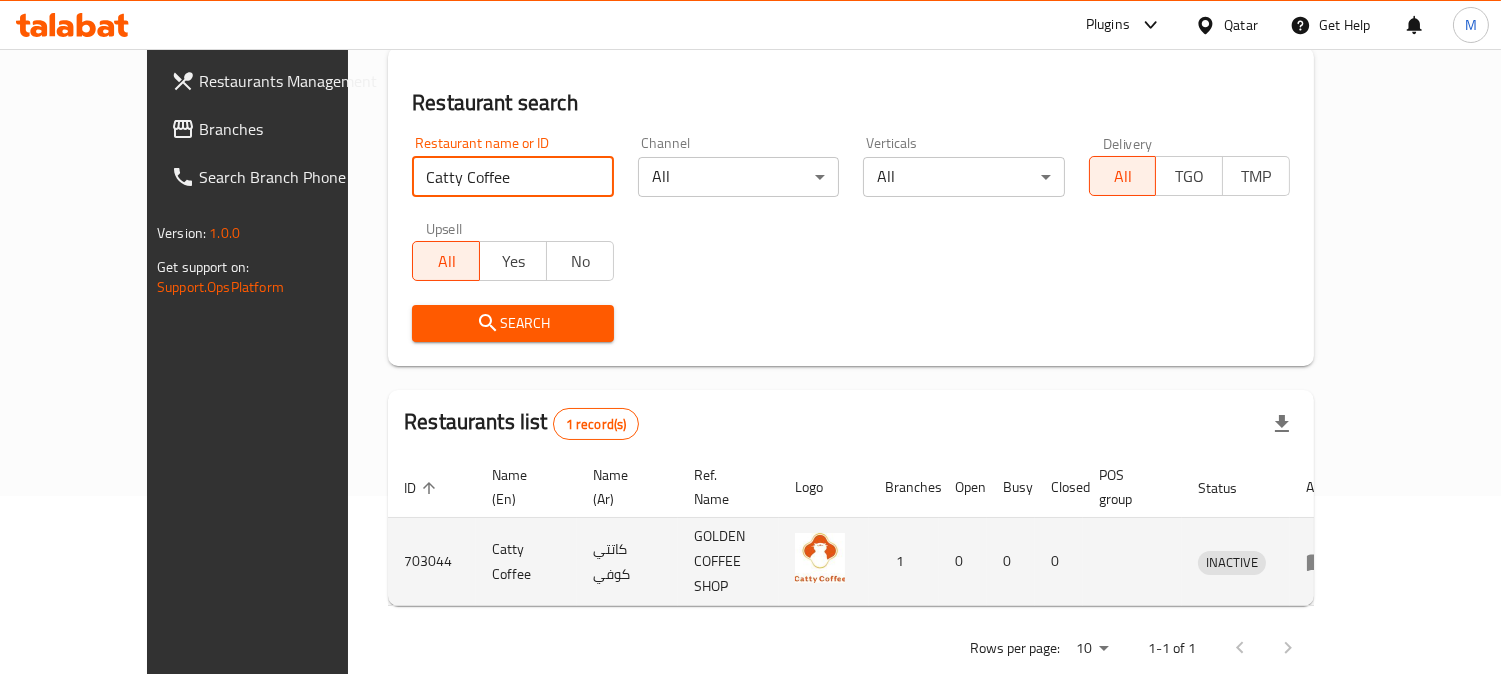 click 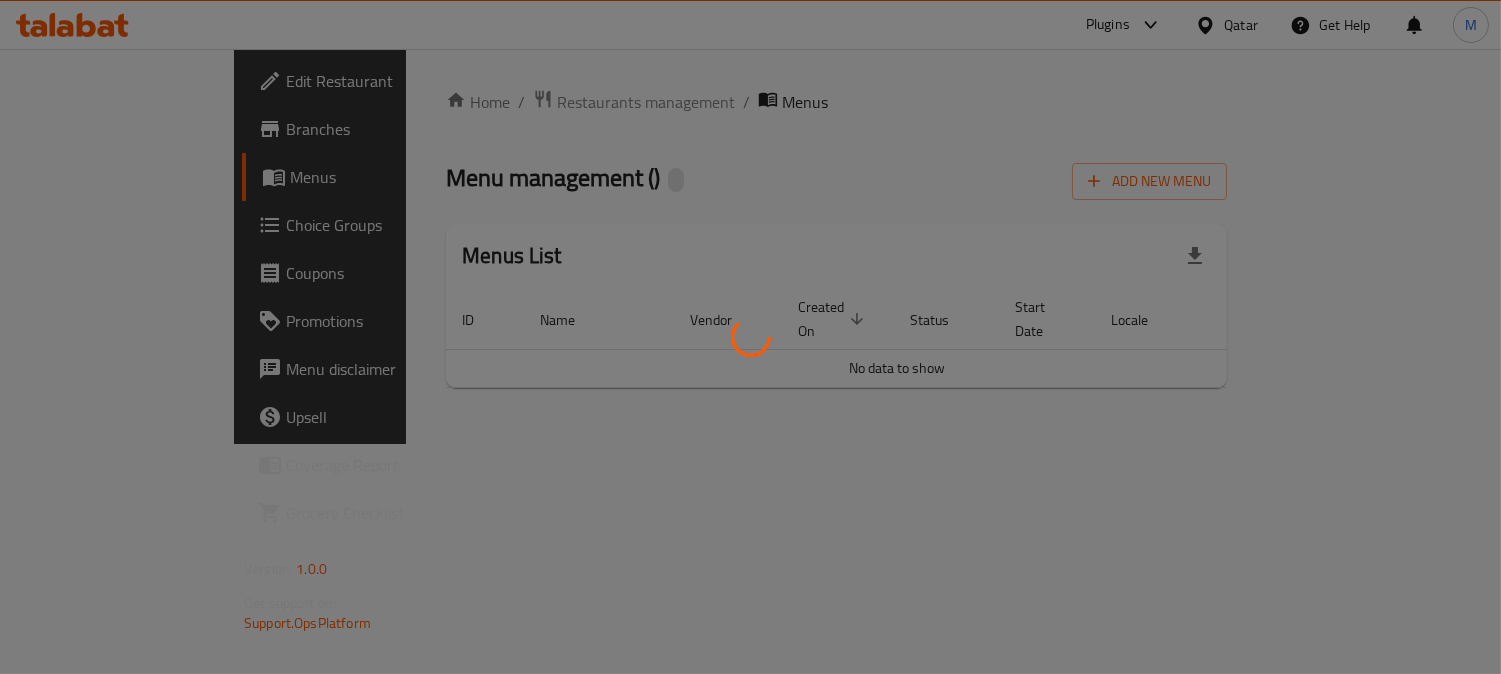 scroll, scrollTop: 0, scrollLeft: 0, axis: both 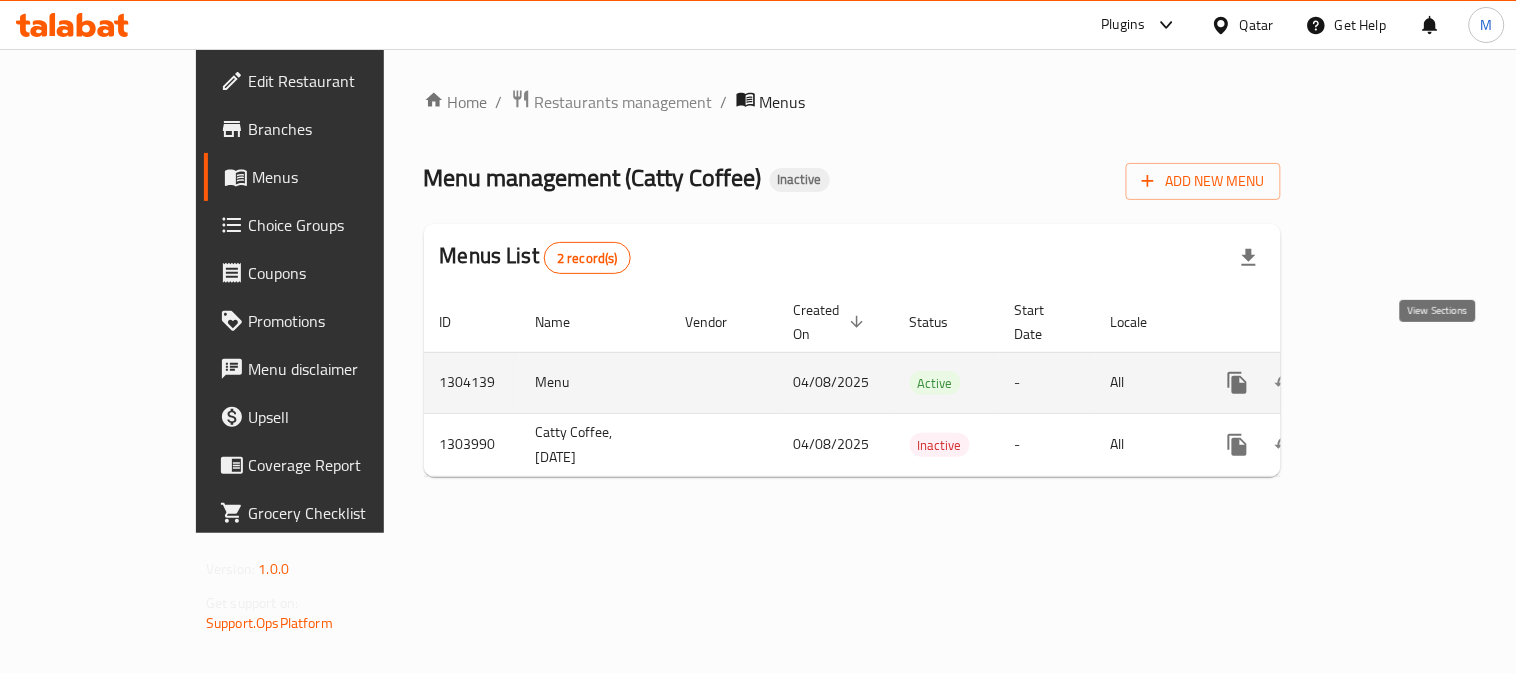 click 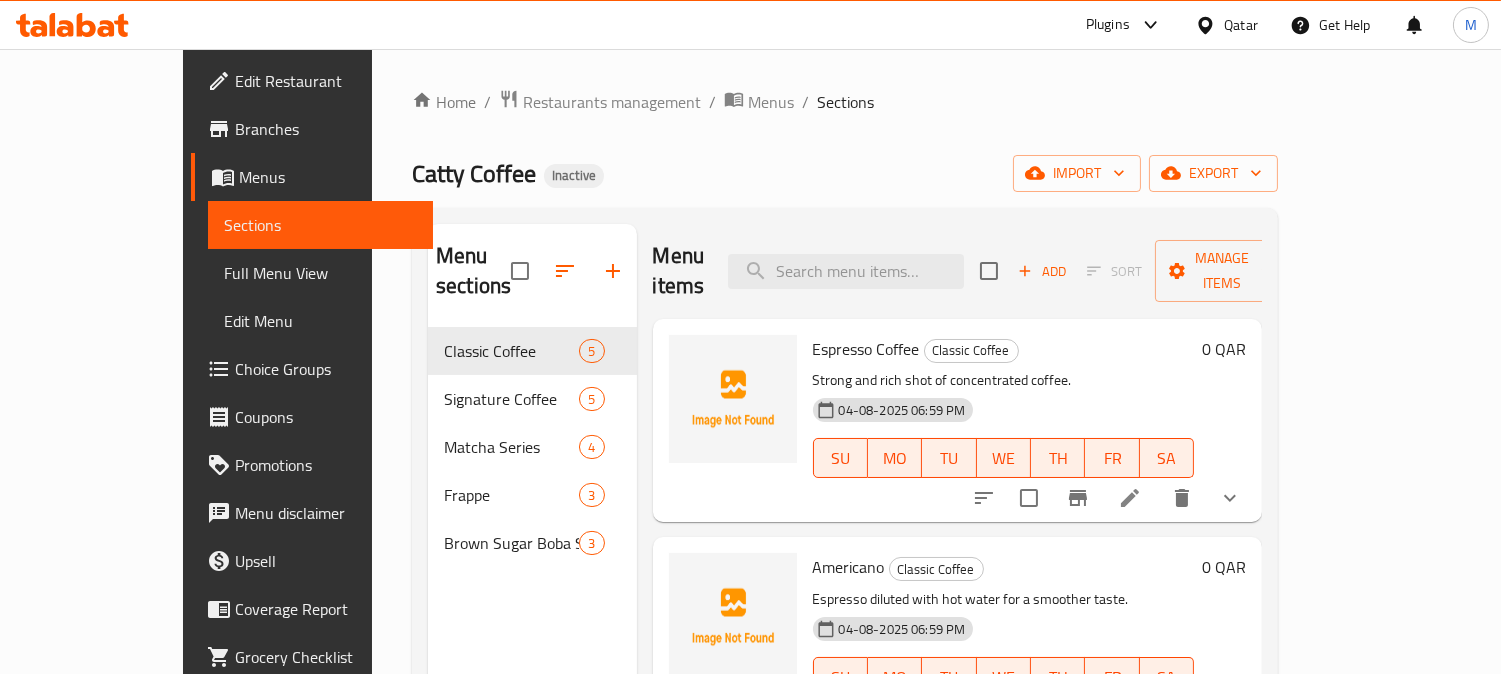 click on "Full Menu View" at bounding box center [321, 273] 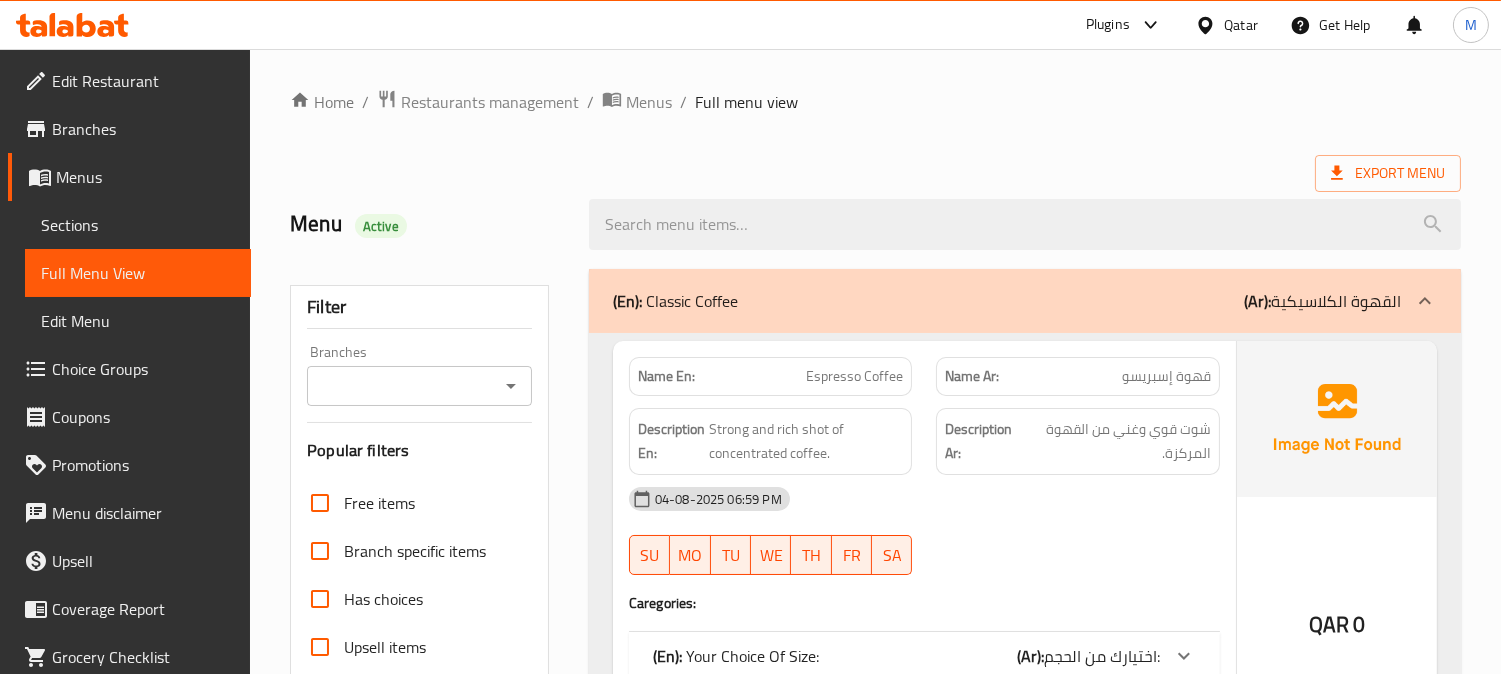 scroll, scrollTop: 111, scrollLeft: 0, axis: vertical 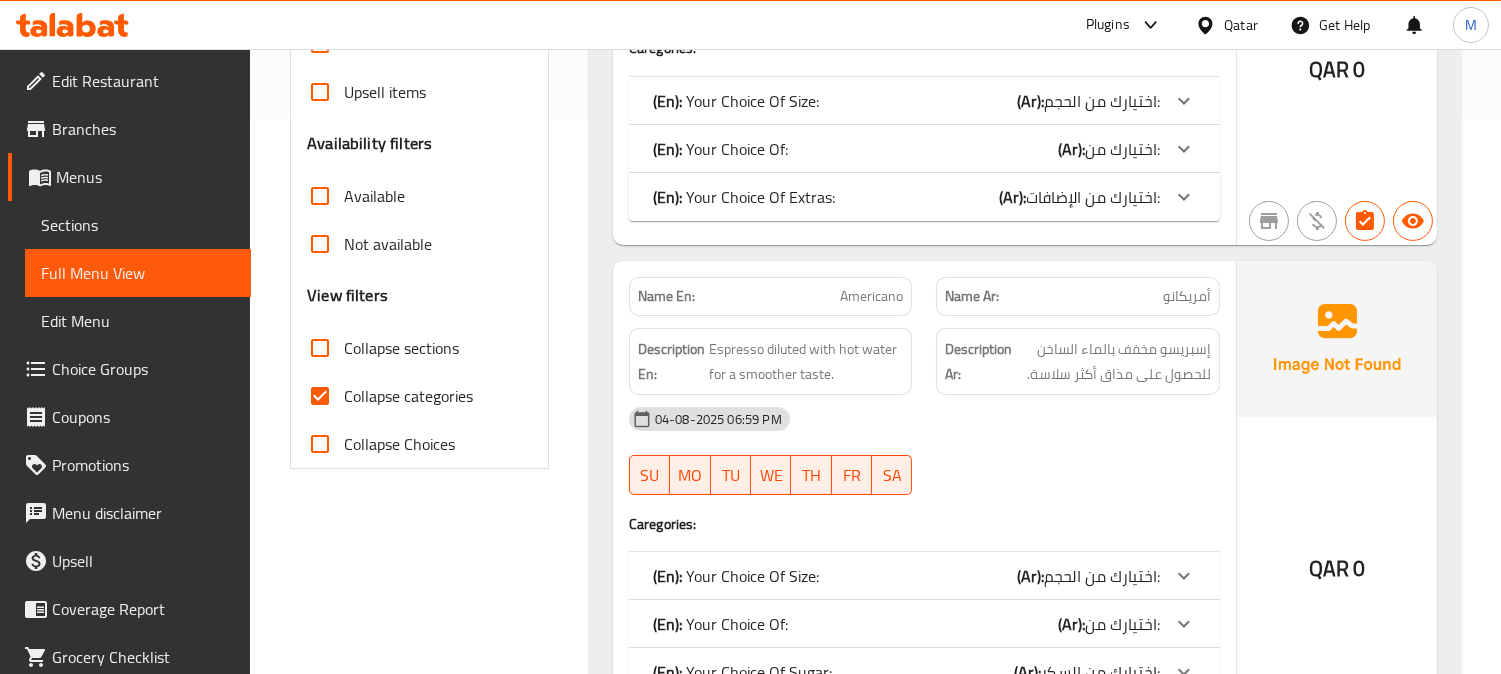 click on "Collapse categories" at bounding box center [320, 396] 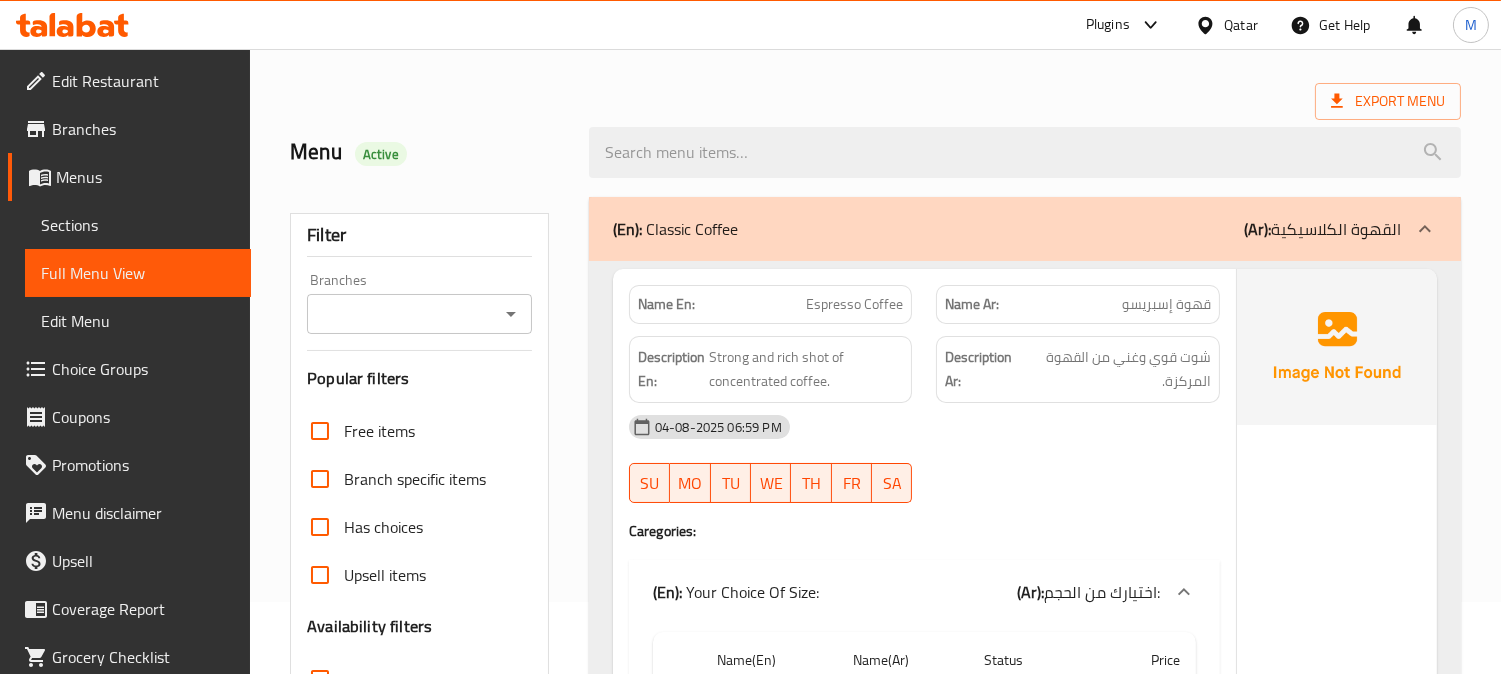 scroll, scrollTop: 111, scrollLeft: 0, axis: vertical 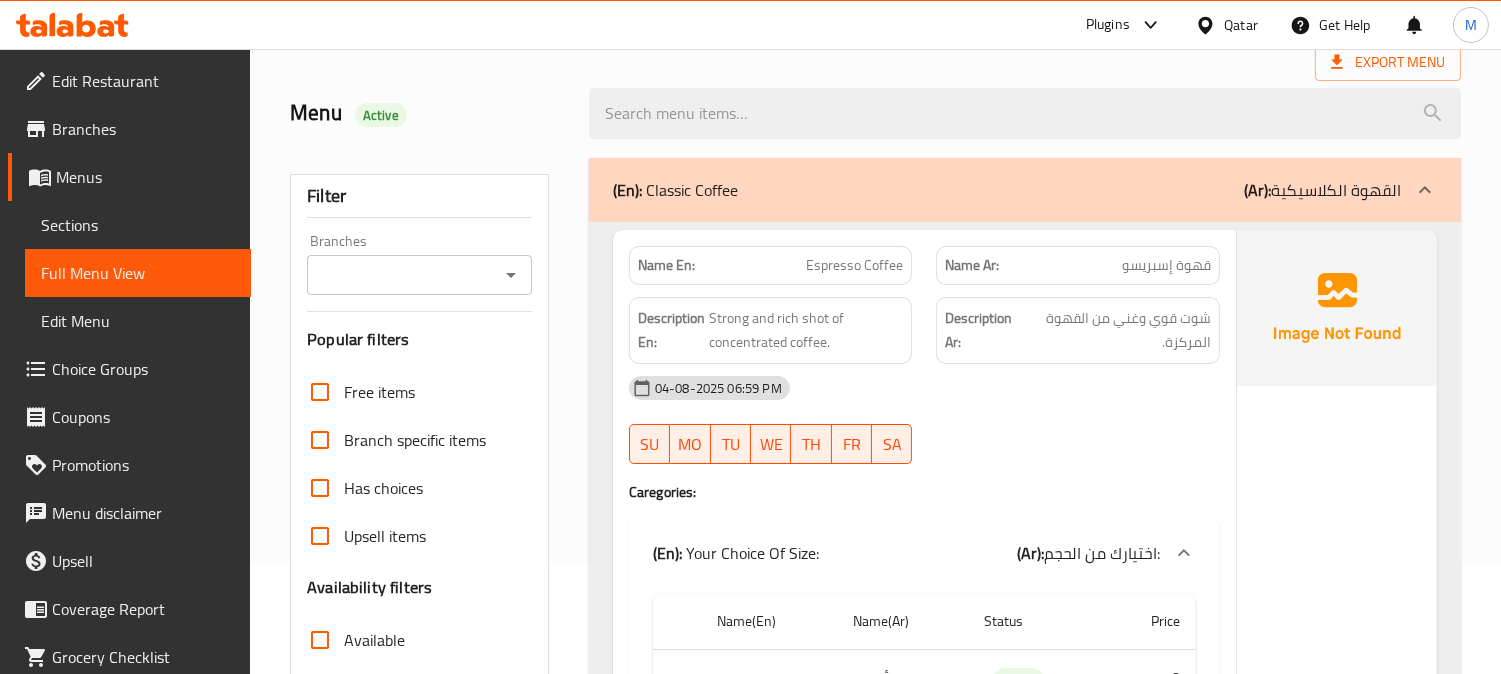 click on "Name En: Espresso Coffee Name Ar: قهوة إسبريسو Description En: Strong and rich shot of concentrated coffee. Description Ar: شوت قوي وغني من القهوة المركزة. 04-08-2025 06:59 PM SU MO TU WE TH FR SA Caregories: (En):   Your Choice Of Size: (Ar): اختيارك من الحجم: Name(En) Name(Ar) Status Price 4oz 4 أونصة Active 8 (En):   Your Choice Of: (Ar): اختيارك من: Name(En) Name(Ar) Status Price Hot ساخن Active 0 (En):   Your Choice Of Extras: (Ar): اختيارك من الإضافات: Name(En) Name(Ar) Status Price Extra shot شوت إضافي Active 3 Matcha Shot شوت ماتشا Active 3 Chocolate shot شوت شوكولاتة Active 3" at bounding box center [924, 782] 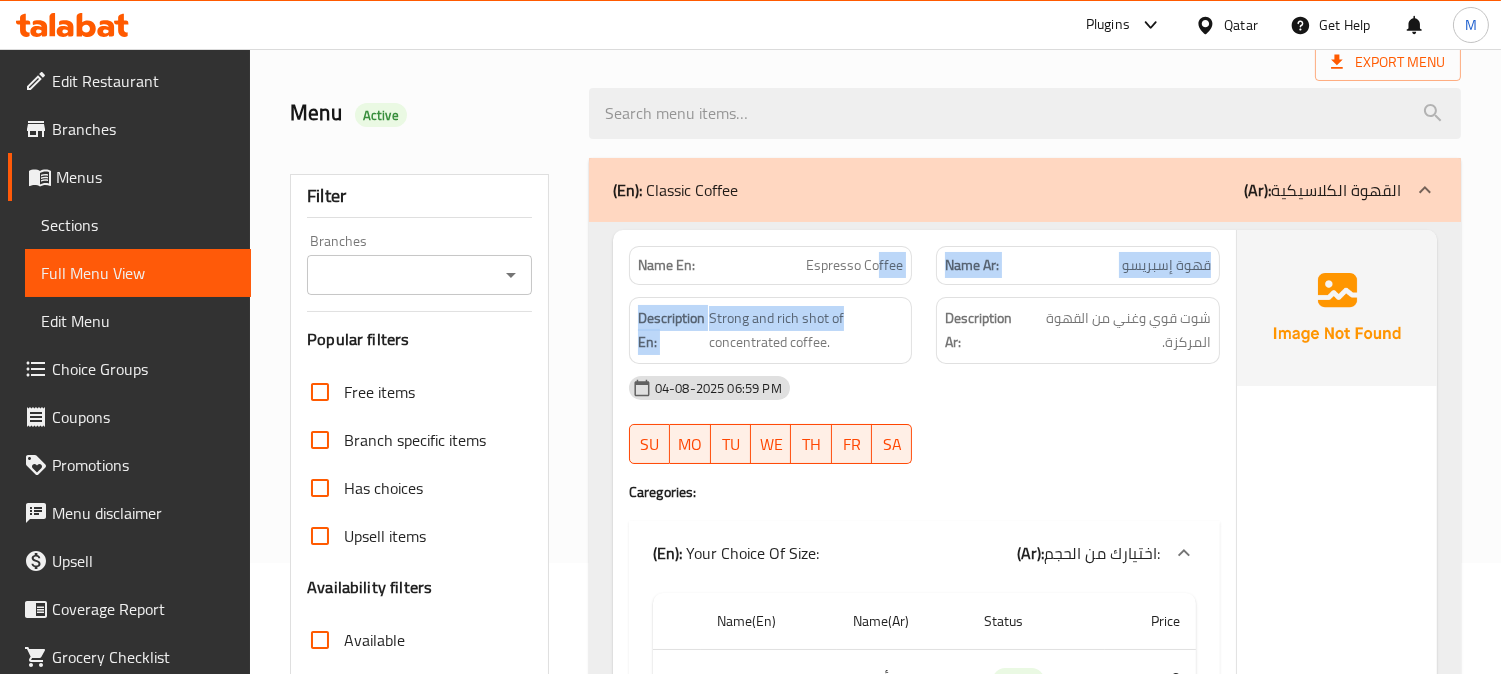 click on "Espresso Coffee" at bounding box center [854, 265] 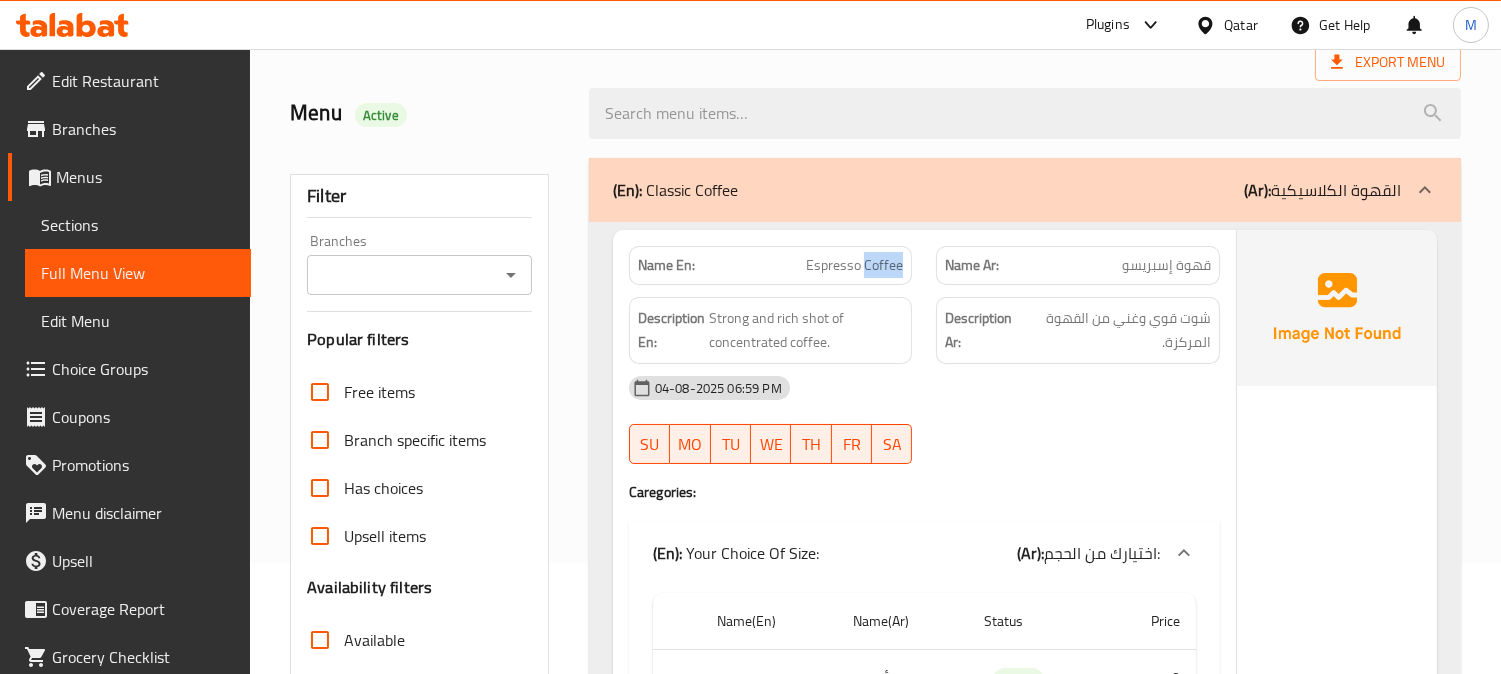 click on "Espresso Coffee" at bounding box center [854, 265] 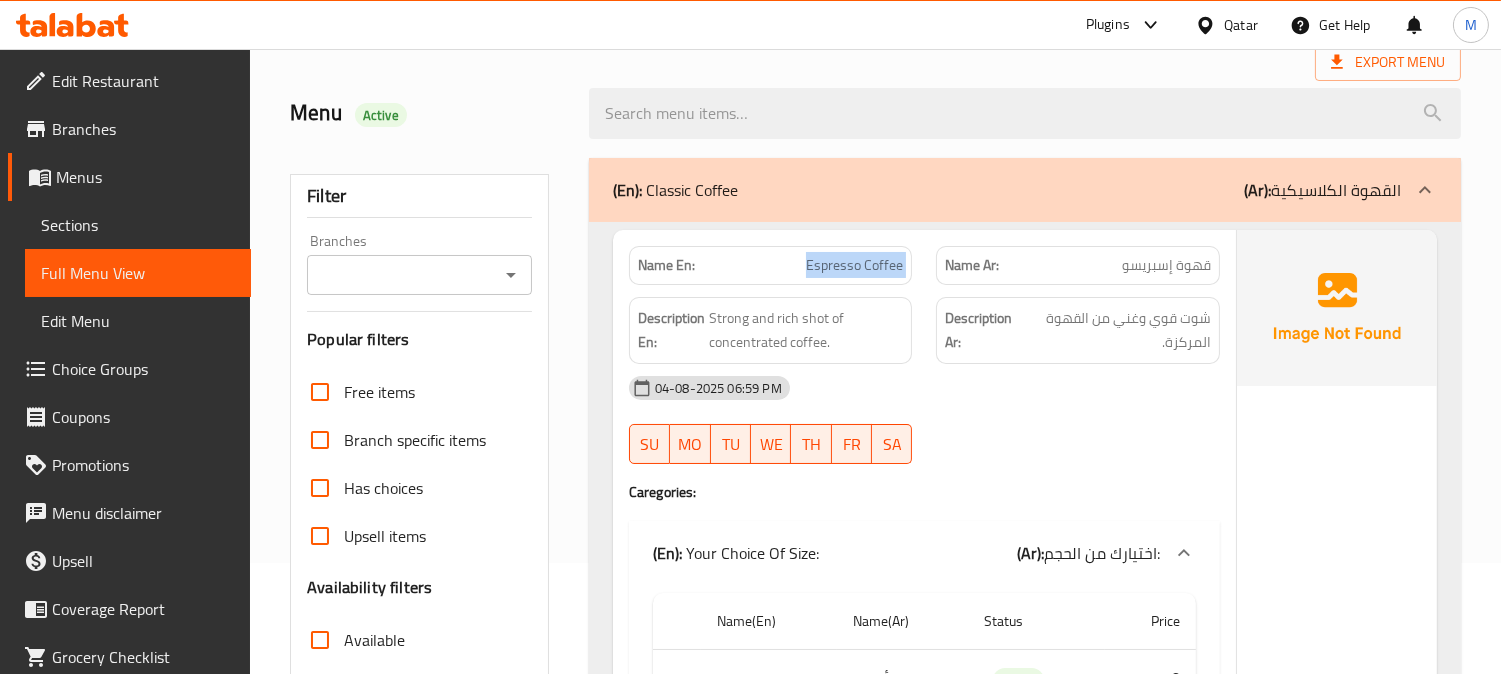 click on "Espresso Coffee" at bounding box center [854, 265] 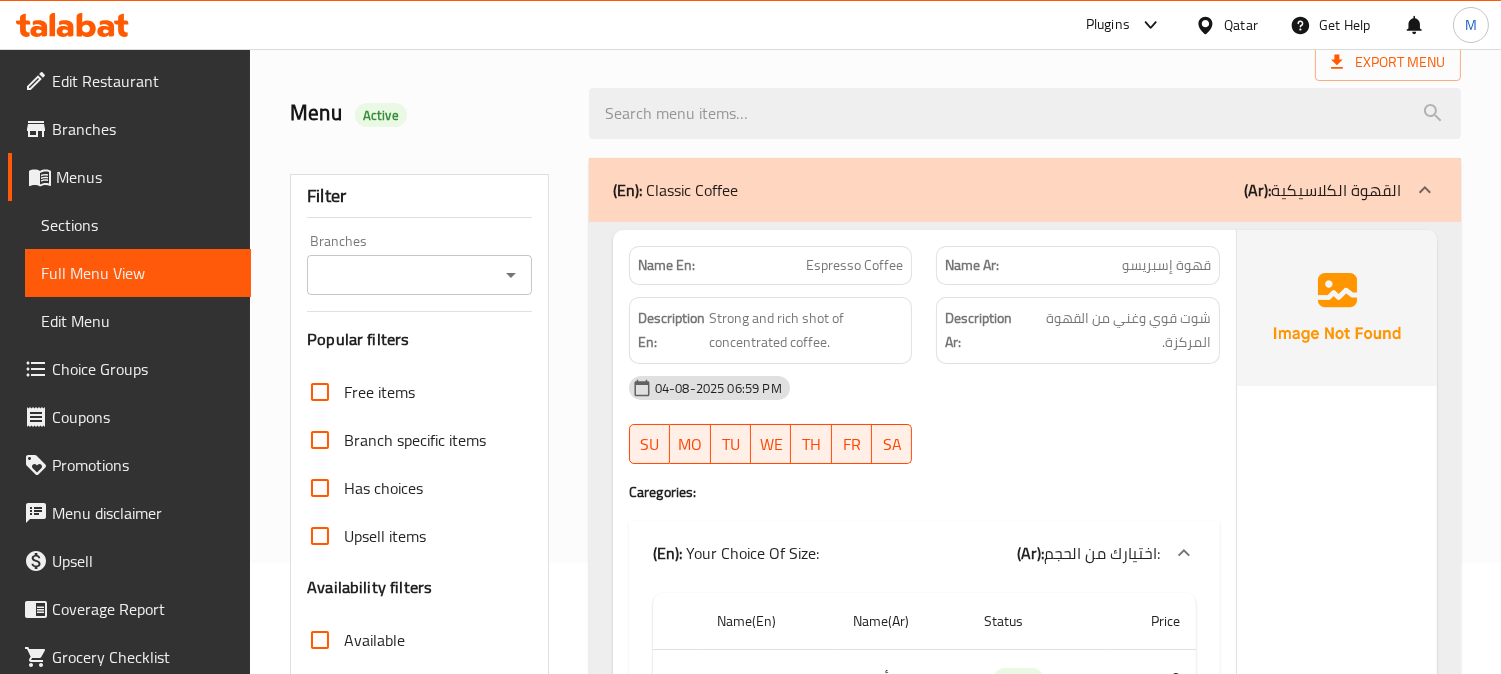 click at bounding box center (1025, 113) 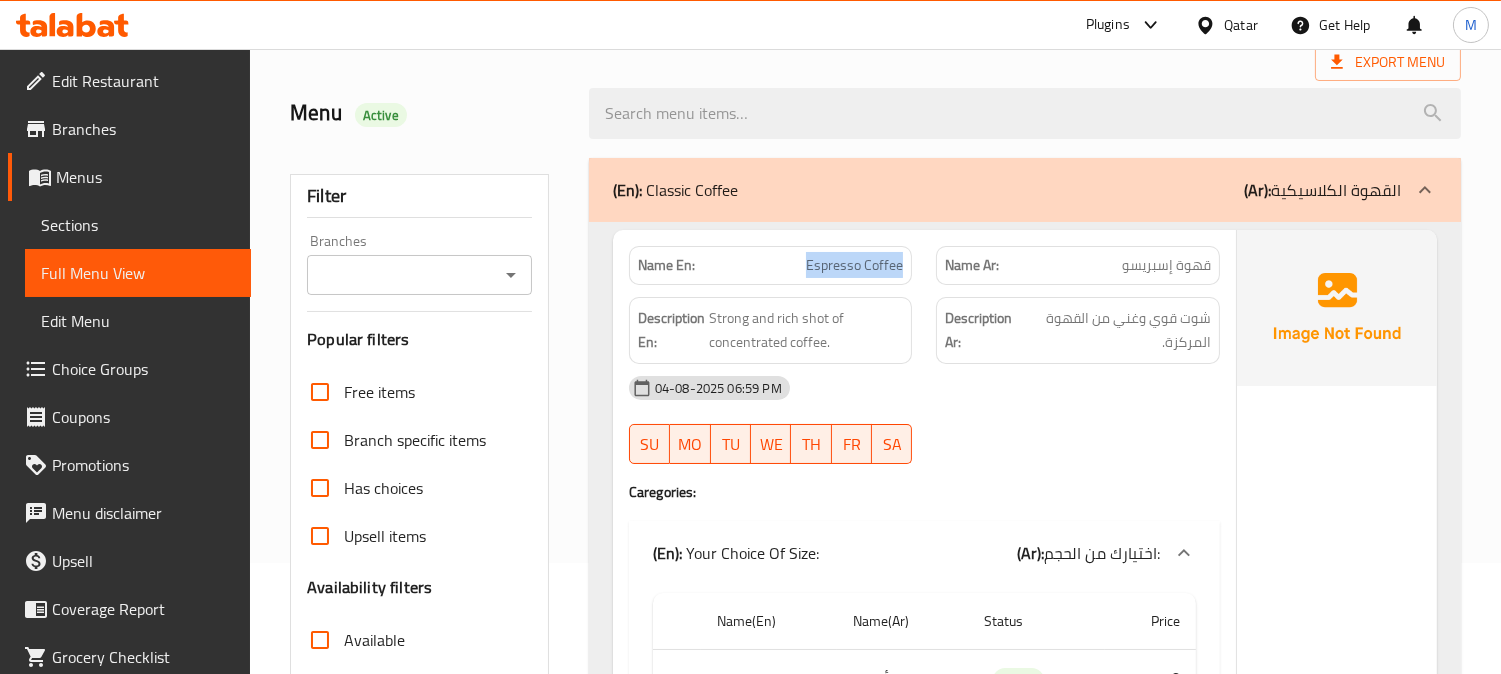 scroll, scrollTop: 555, scrollLeft: 0, axis: vertical 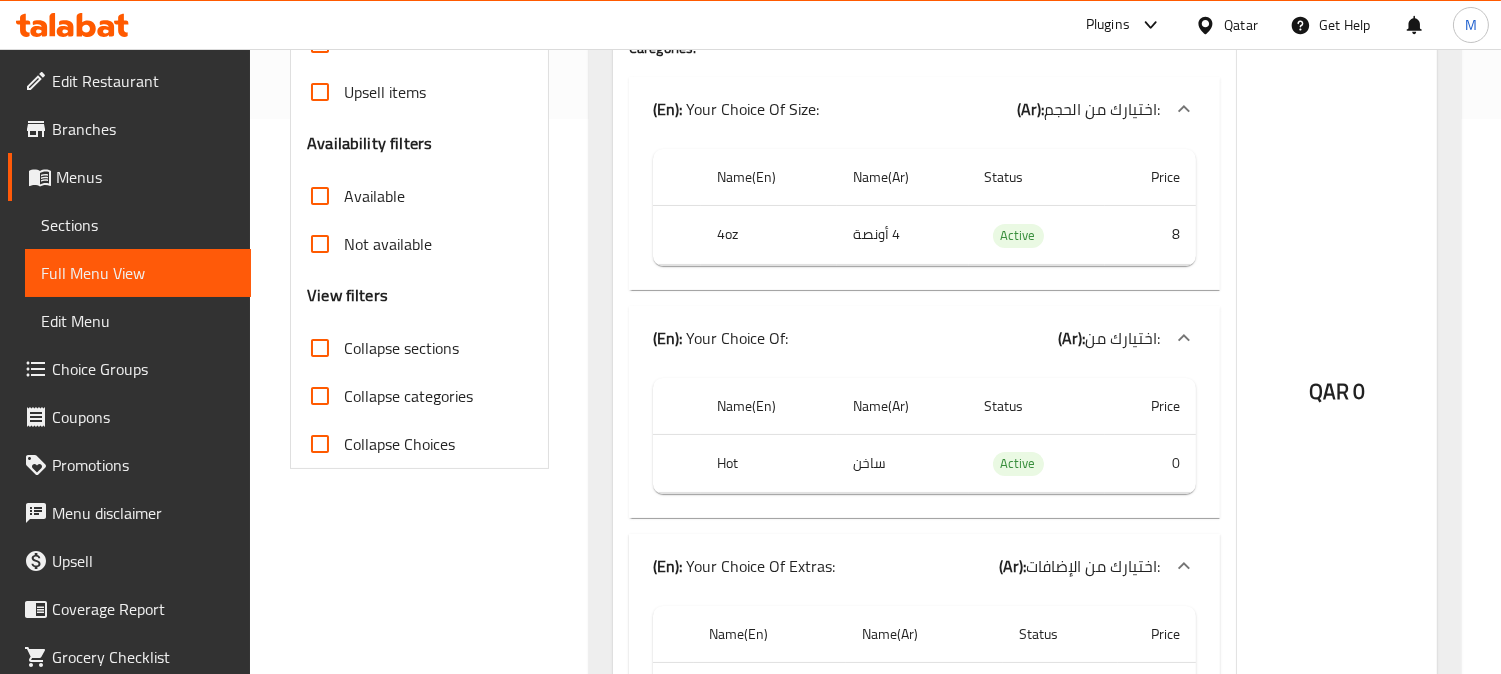 click on "Active" at bounding box center (1018, 235) 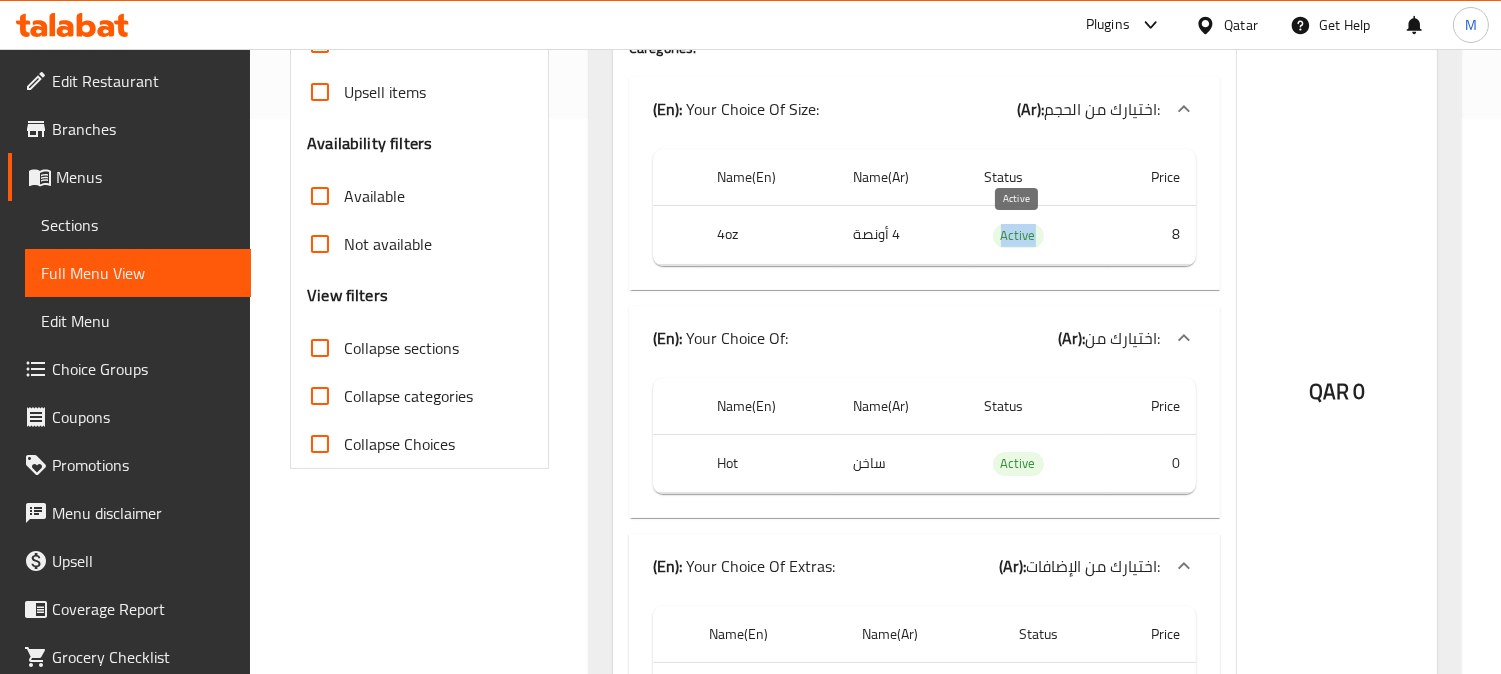 click on "Active" at bounding box center (1018, 235) 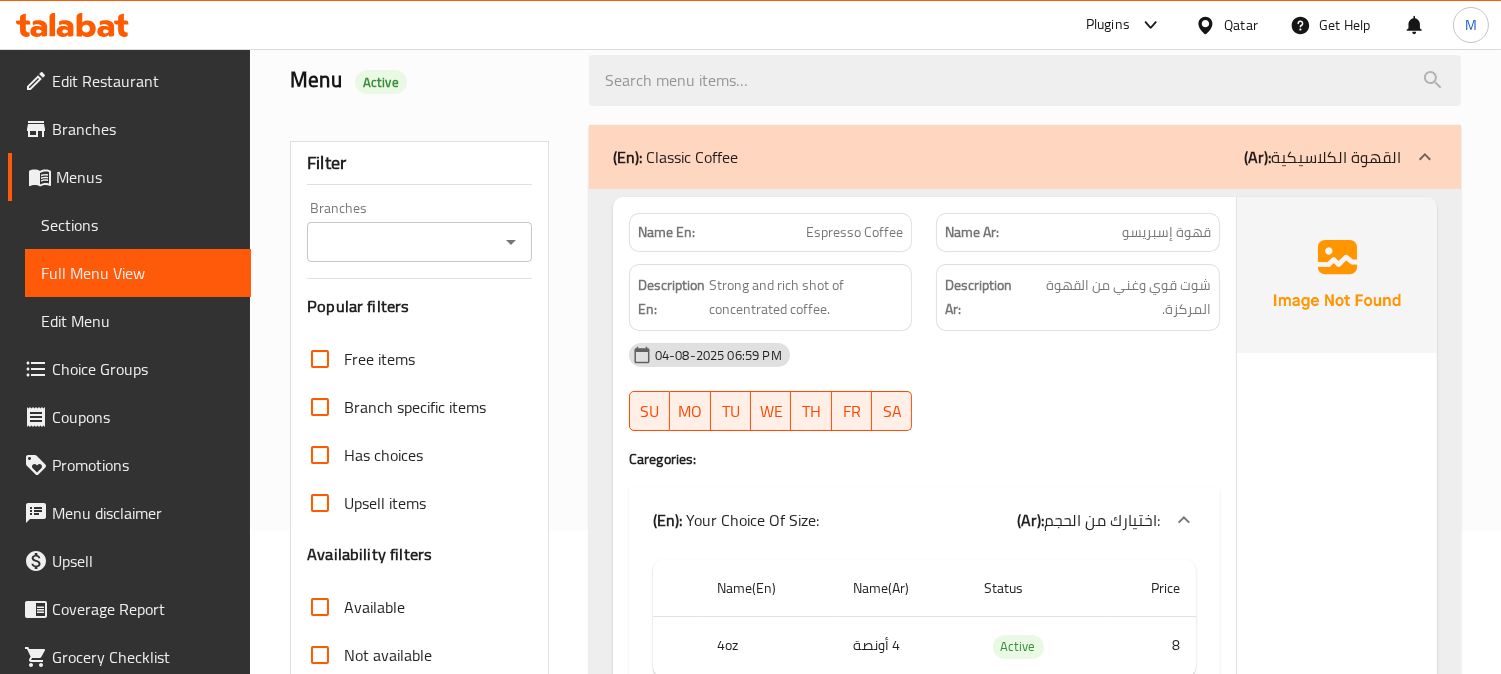 scroll, scrollTop: 111, scrollLeft: 0, axis: vertical 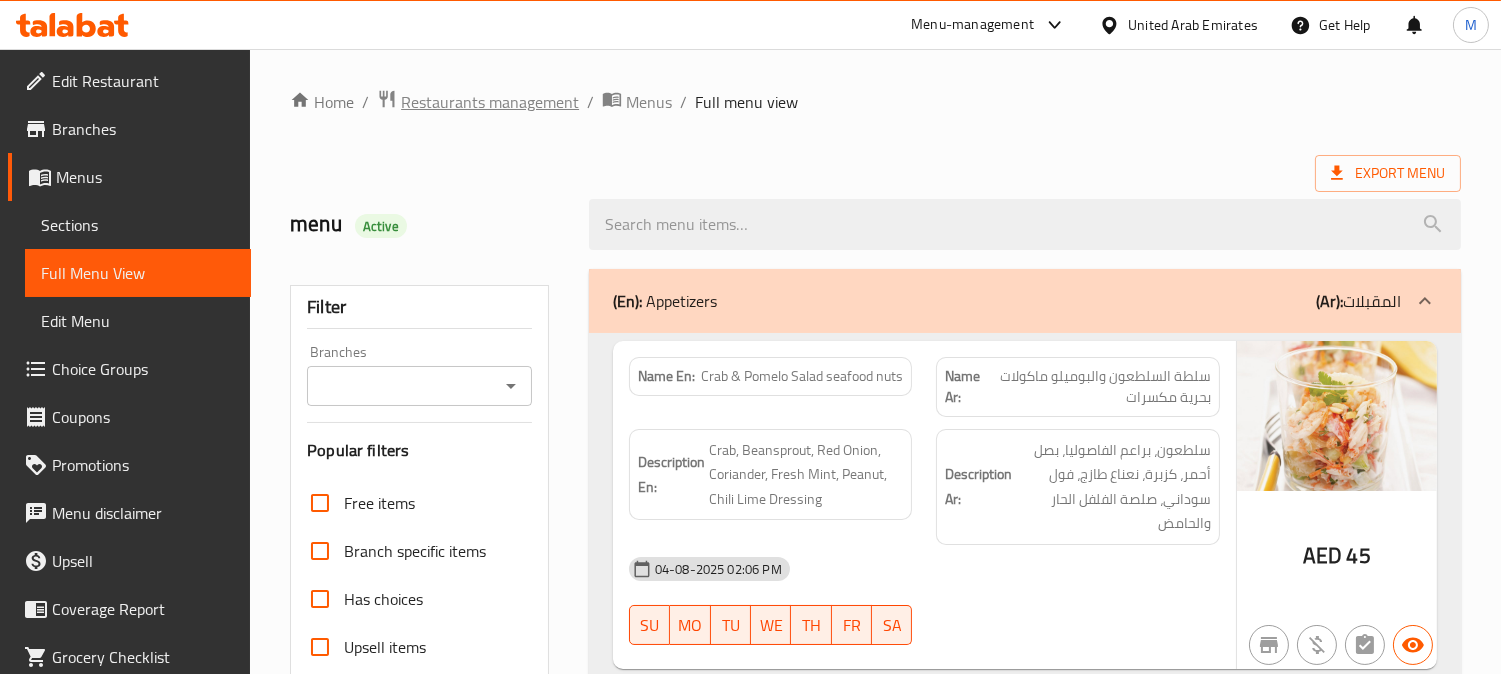 click on "Restaurants management" at bounding box center [490, 102] 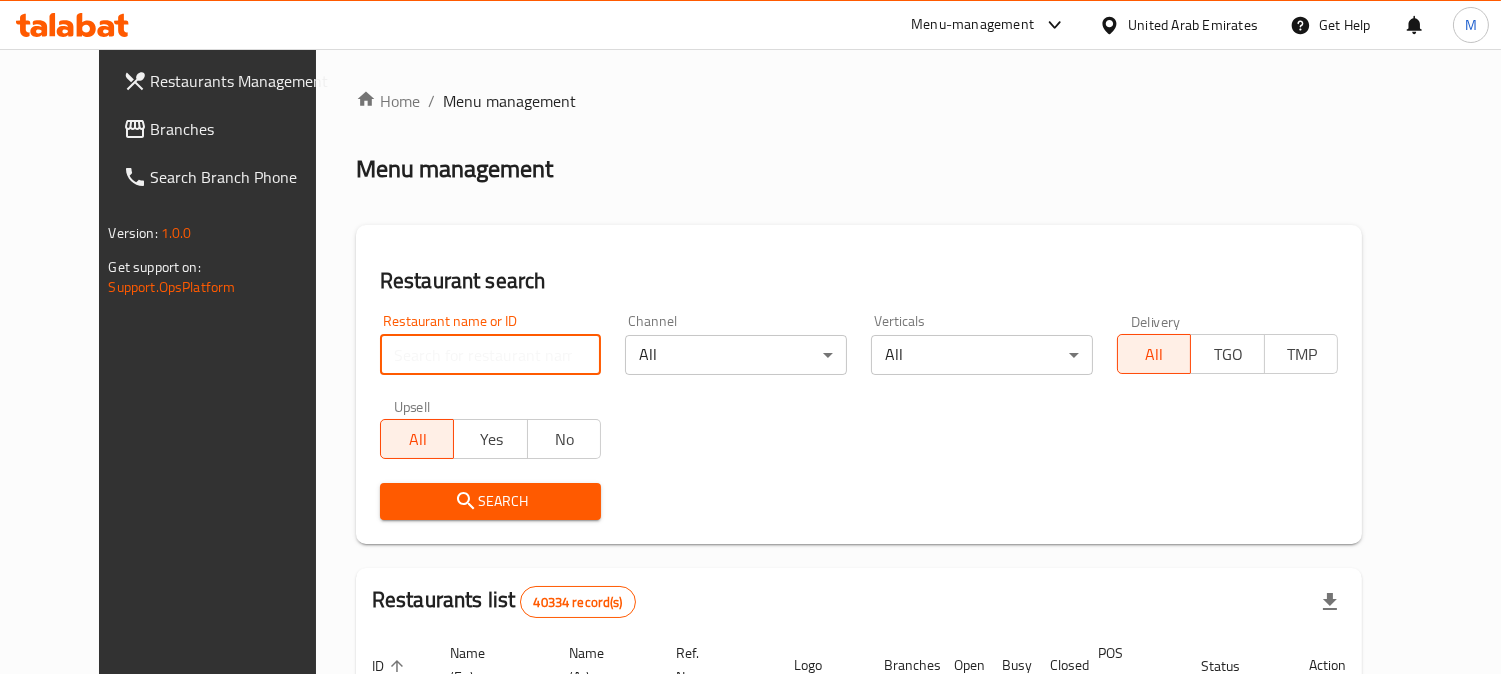 paste on "AFGHAN BUKHARI RESTAURANT" 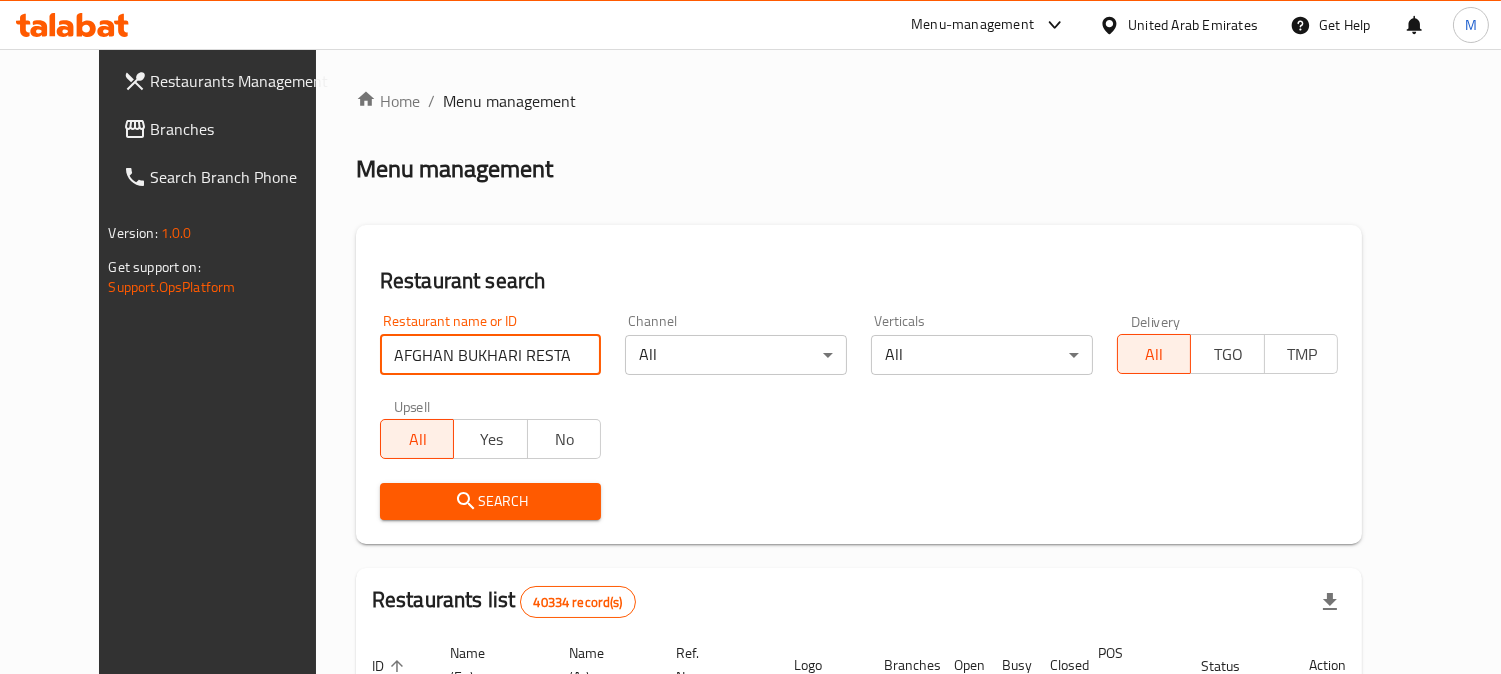 click on "AFGHAN BUKHARI RESTAURANT" at bounding box center (491, 355) 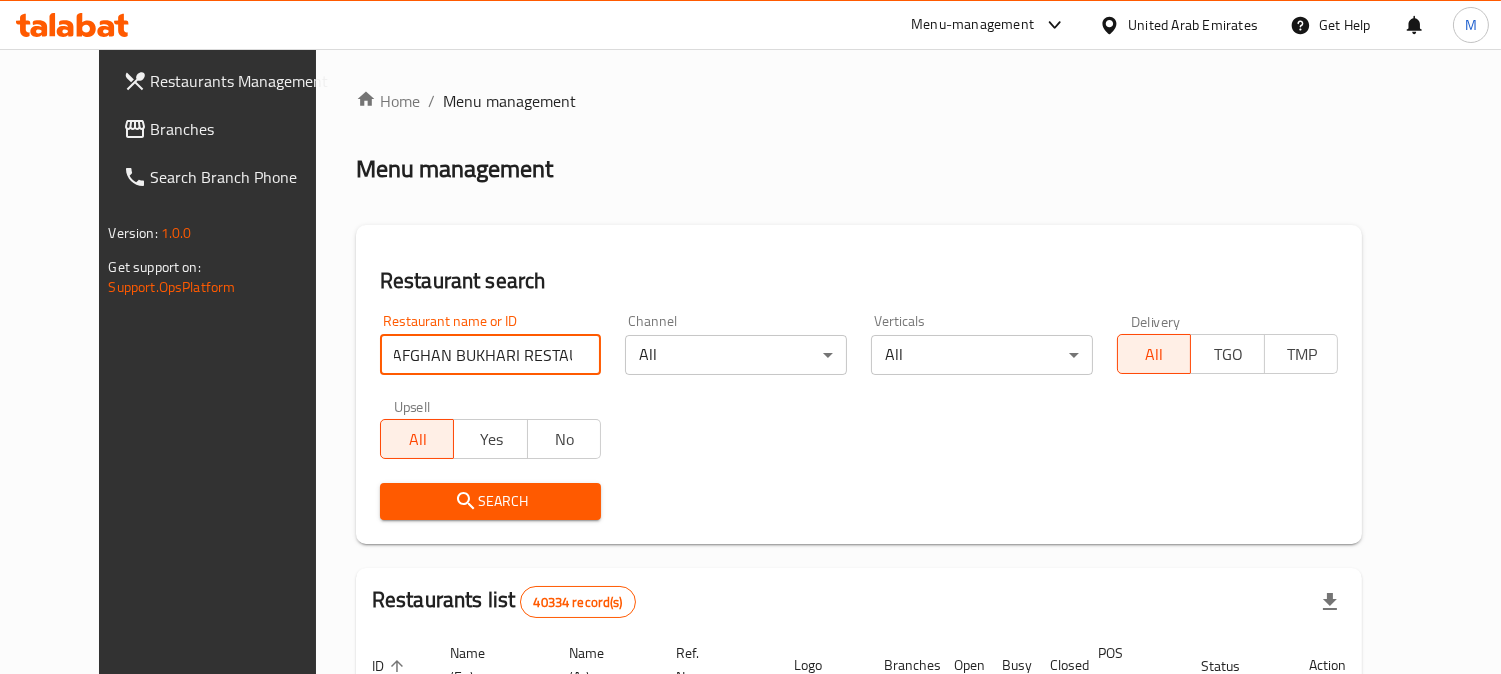 type on "AFGHAN BUKHARI RESTAURANT" 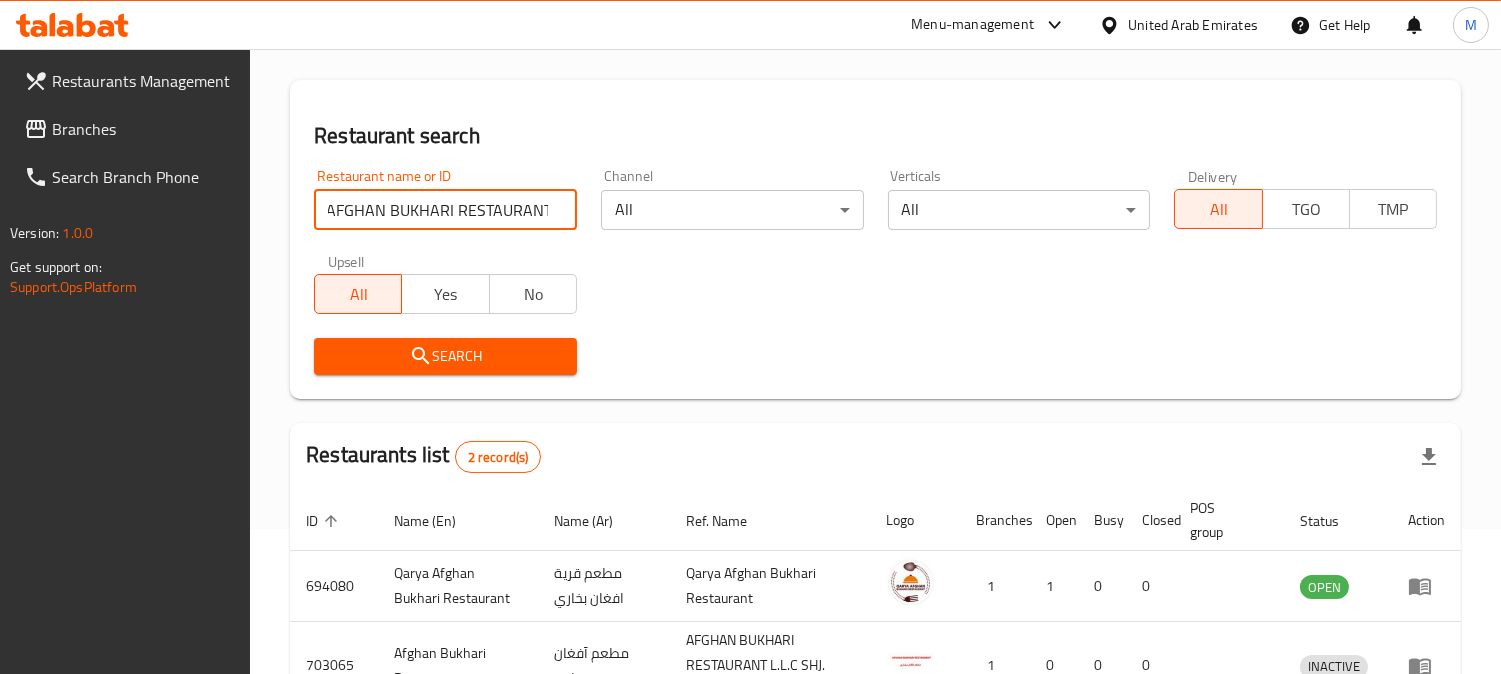 scroll, scrollTop: 290, scrollLeft: 0, axis: vertical 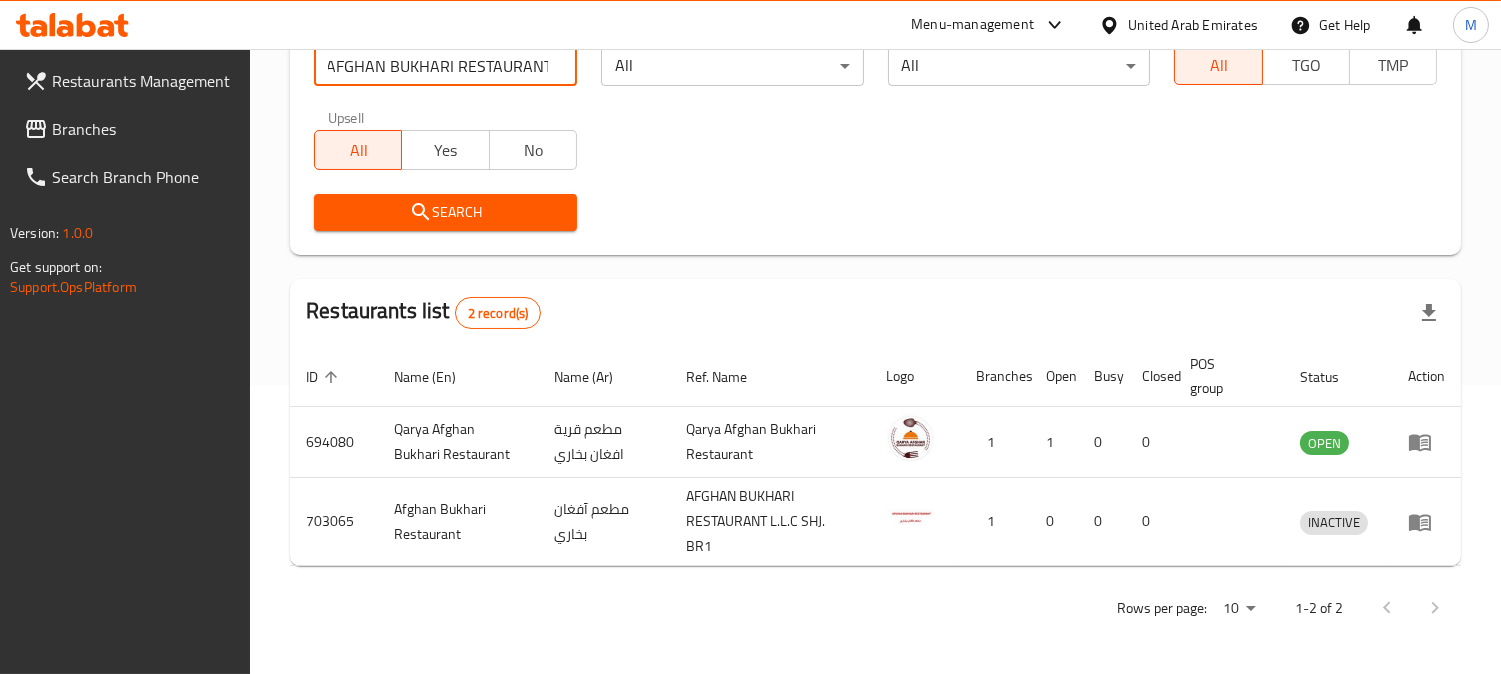 click on "Branches" at bounding box center [143, 129] 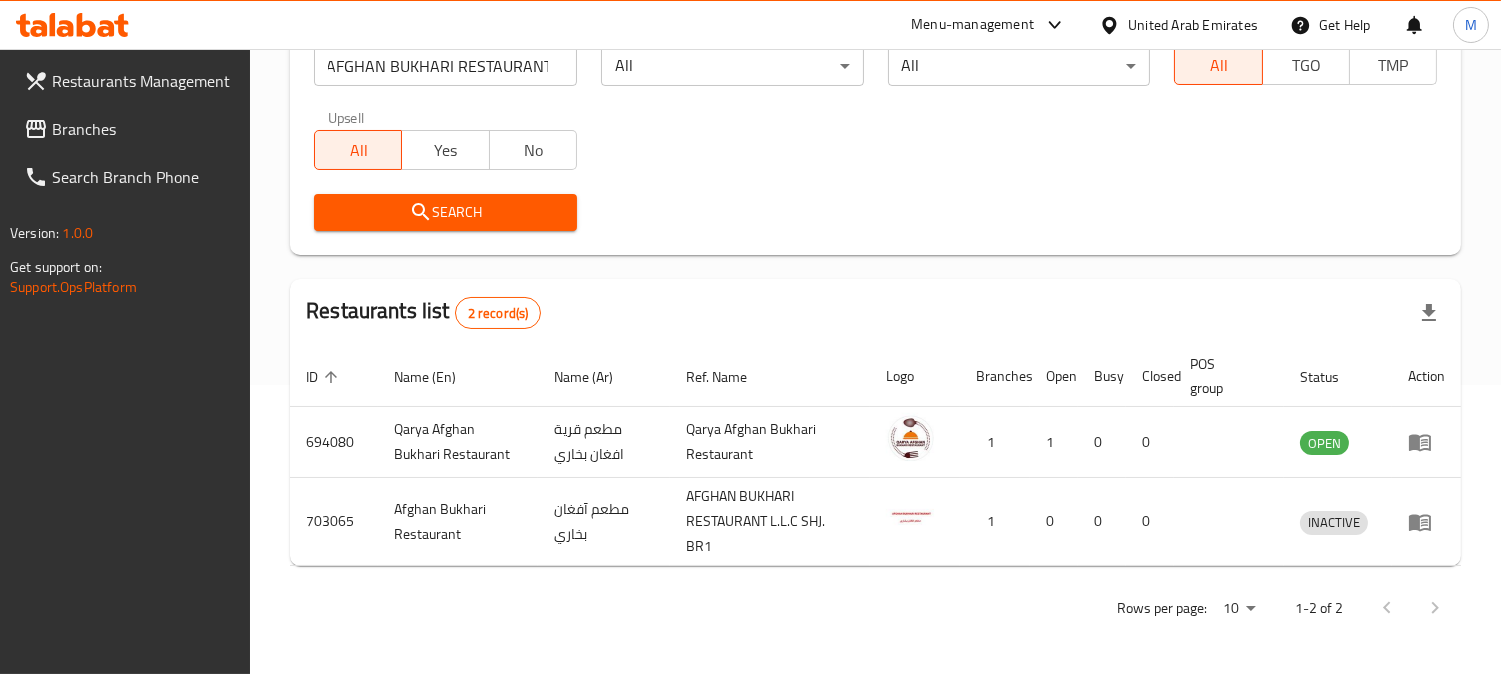 scroll, scrollTop: 0, scrollLeft: 0, axis: both 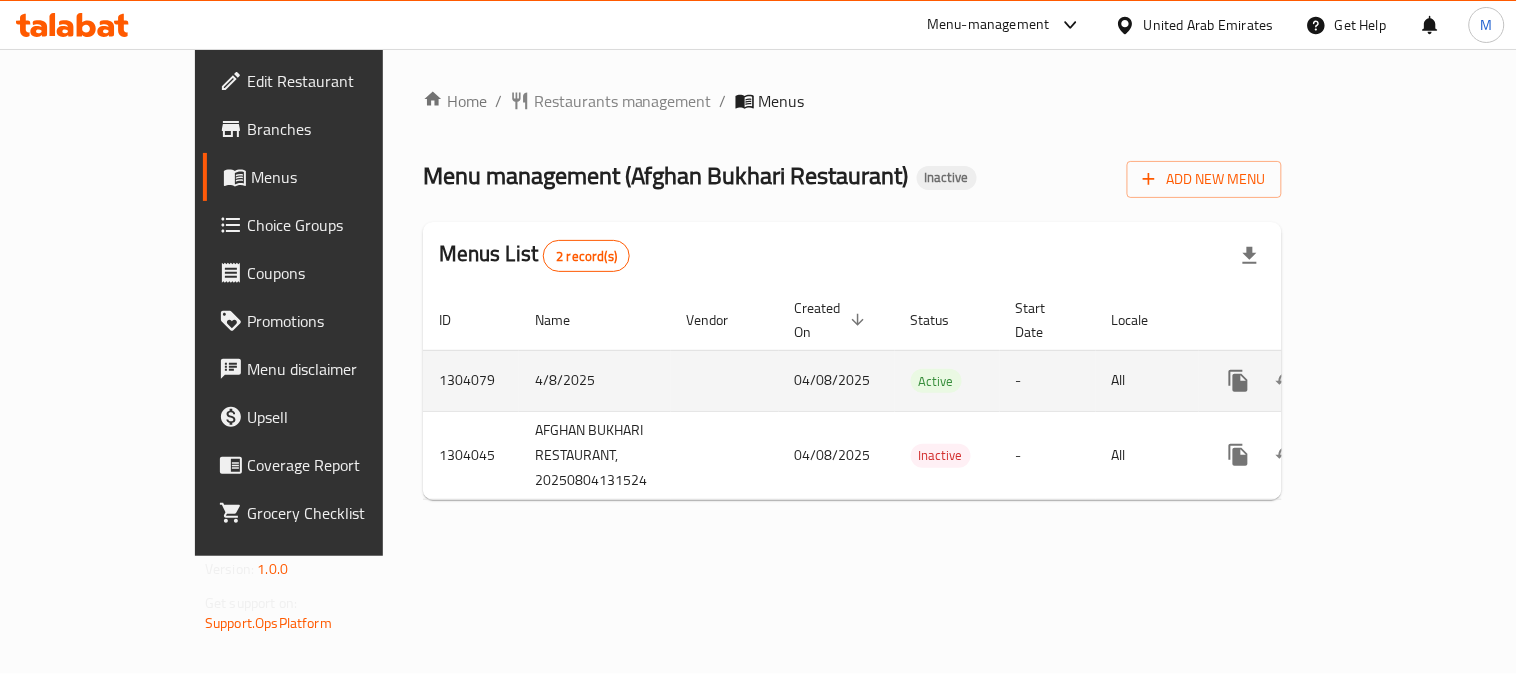 click 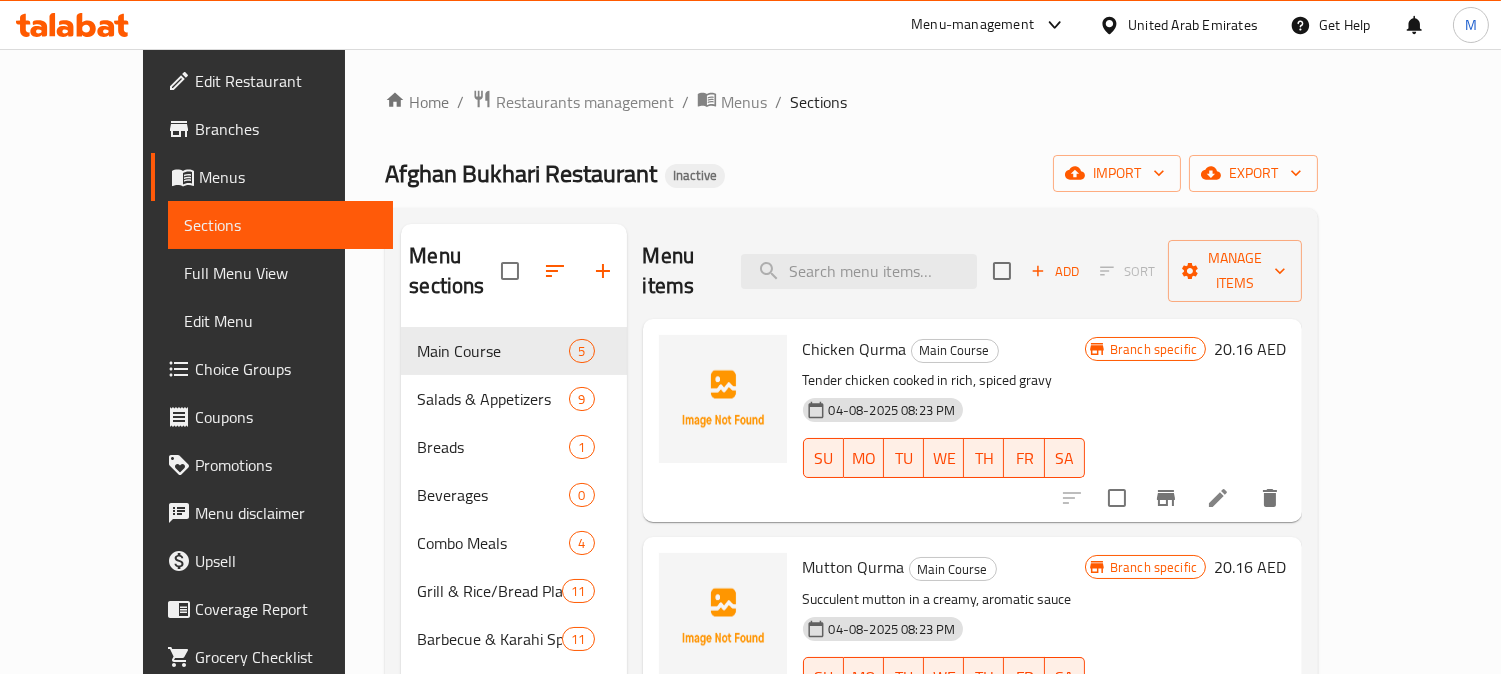 click on "Full Menu View" at bounding box center [281, 273] 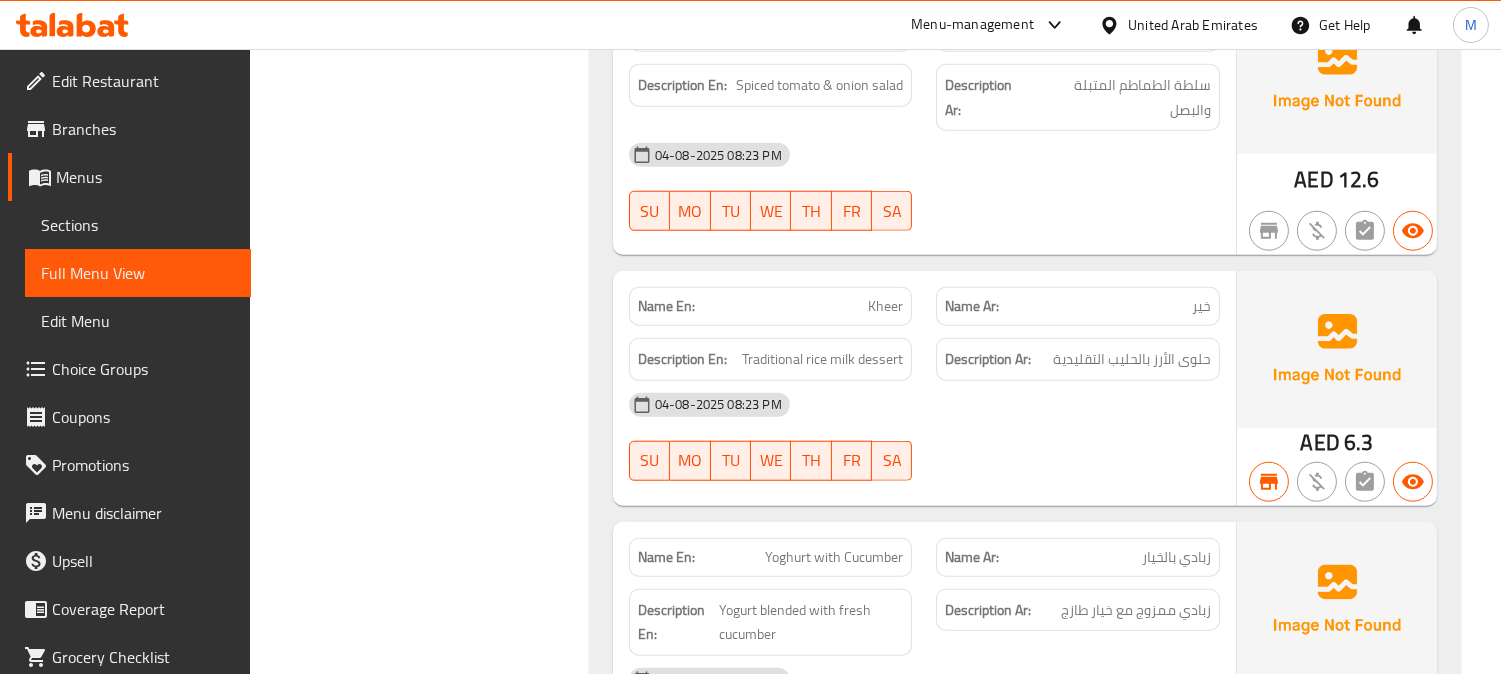 scroll, scrollTop: 3666, scrollLeft: 0, axis: vertical 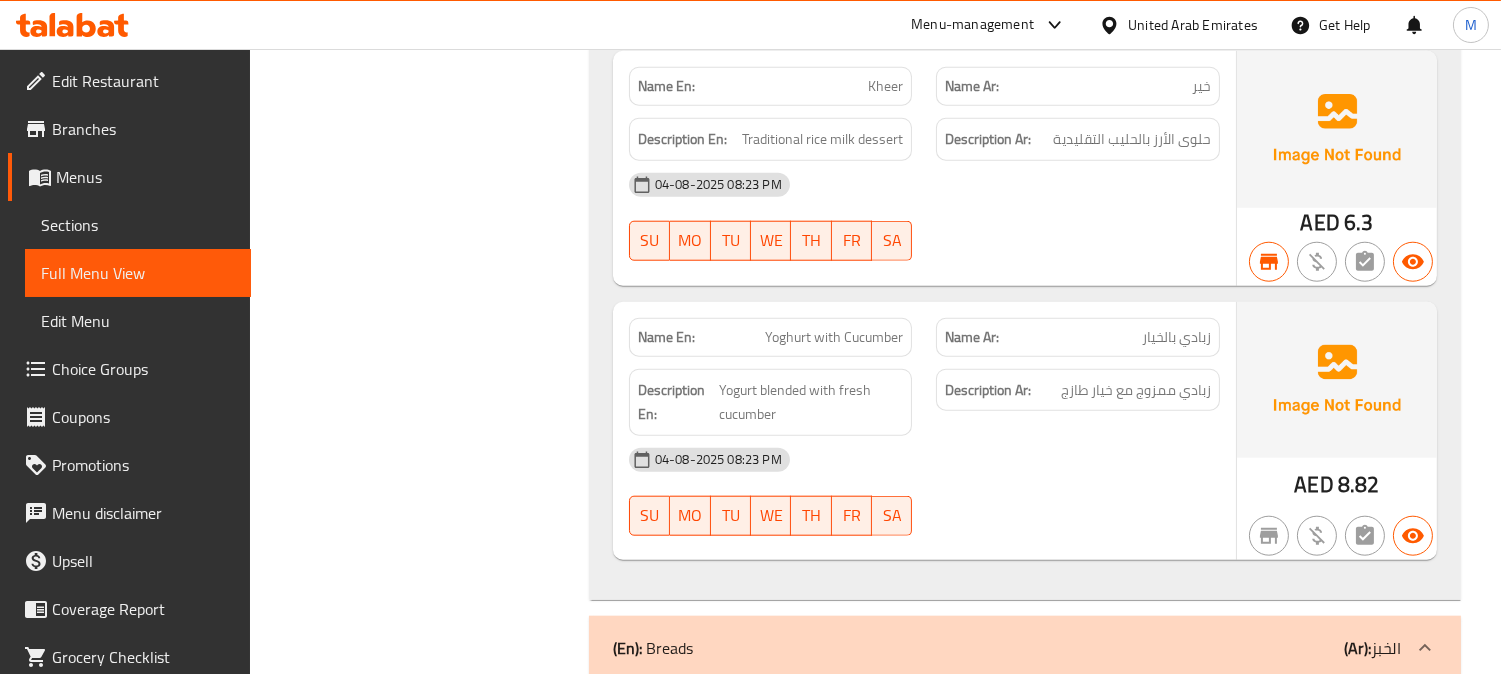 click 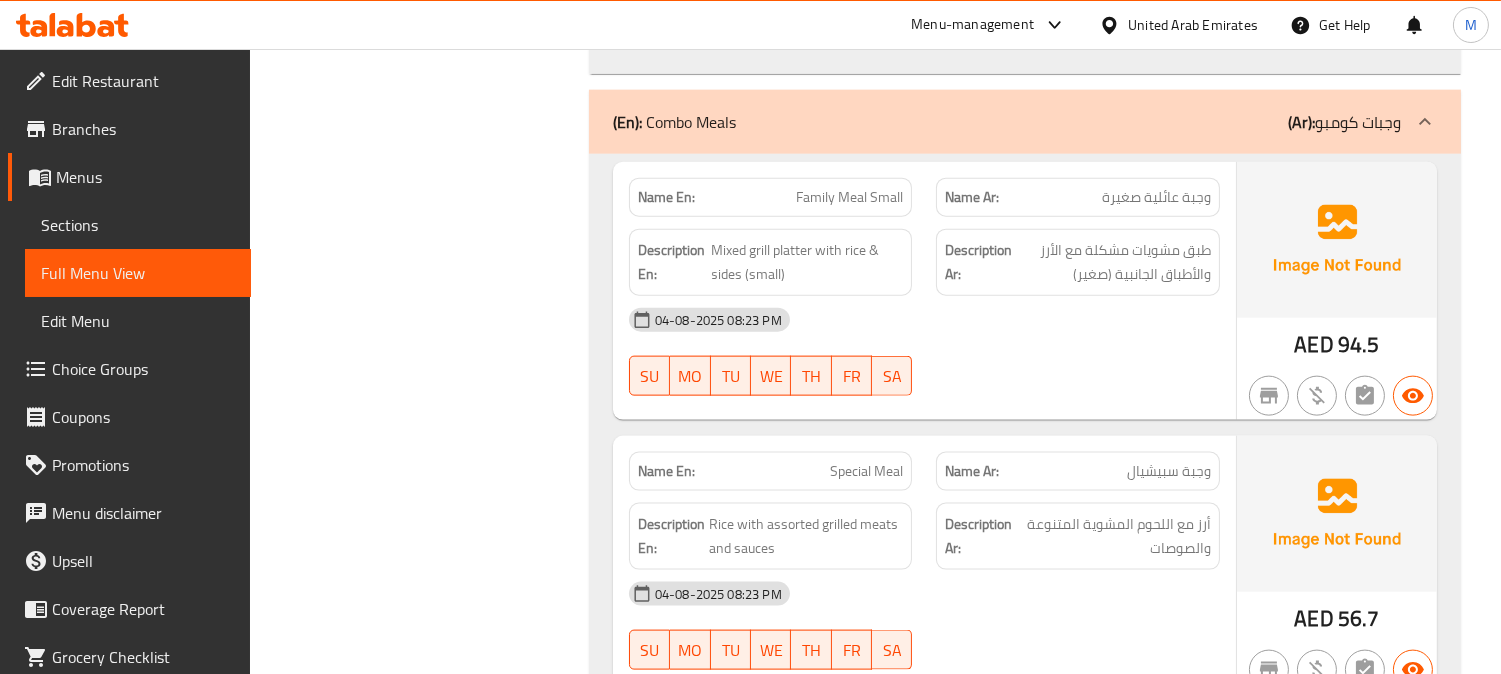 scroll, scrollTop: 4555, scrollLeft: 0, axis: vertical 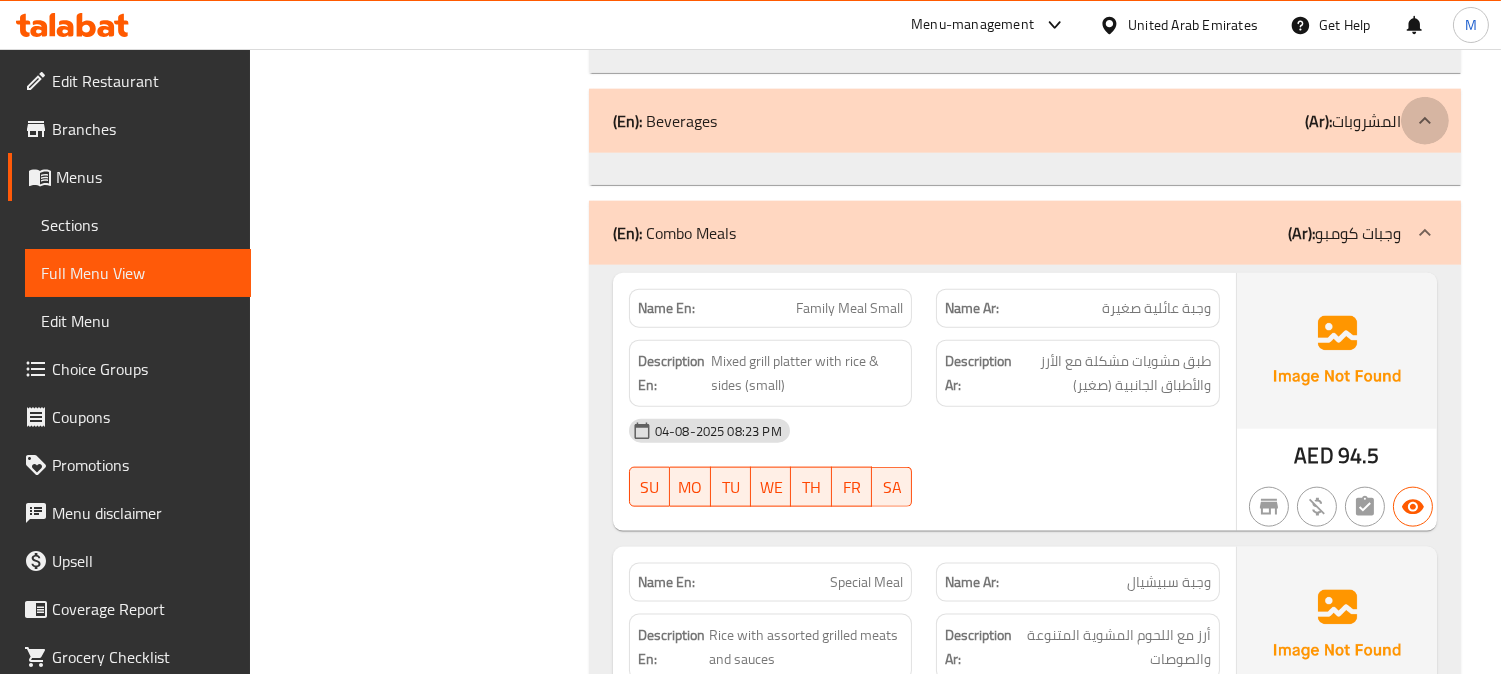 click 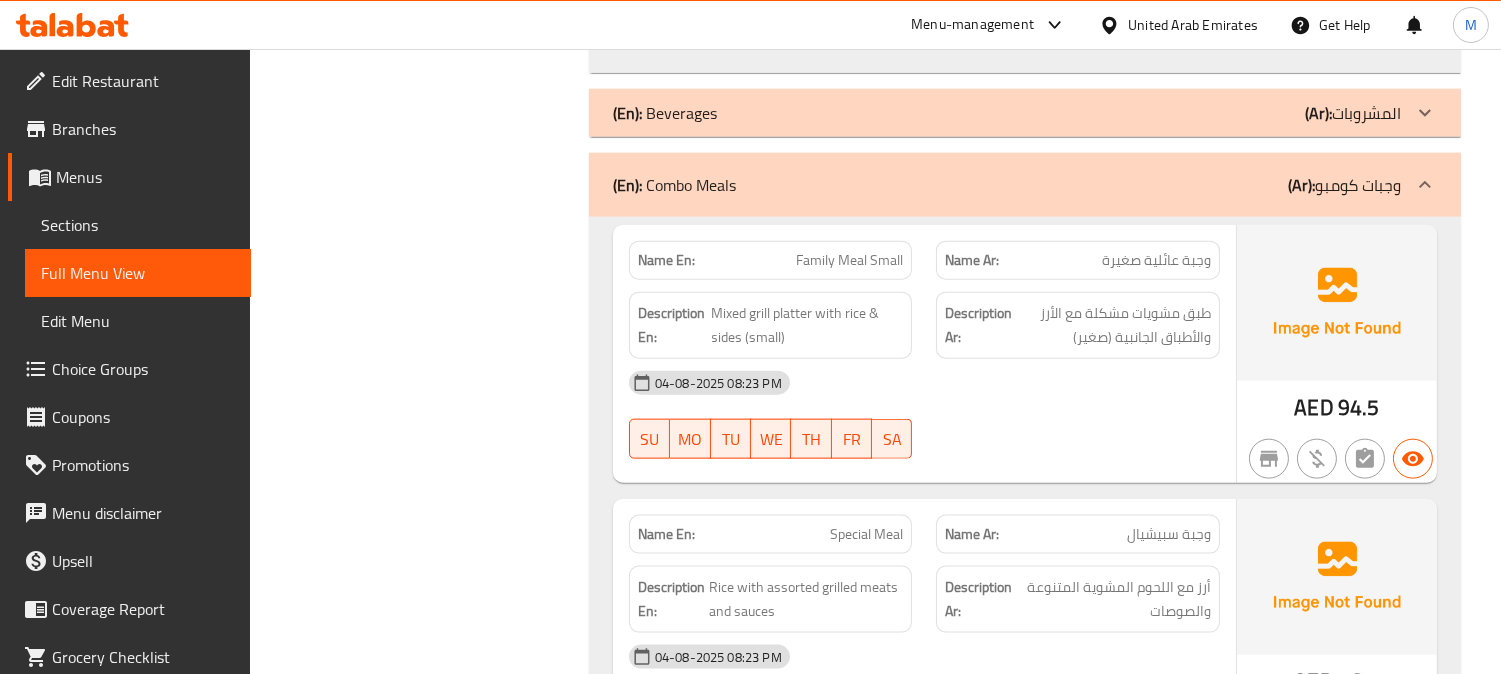 click 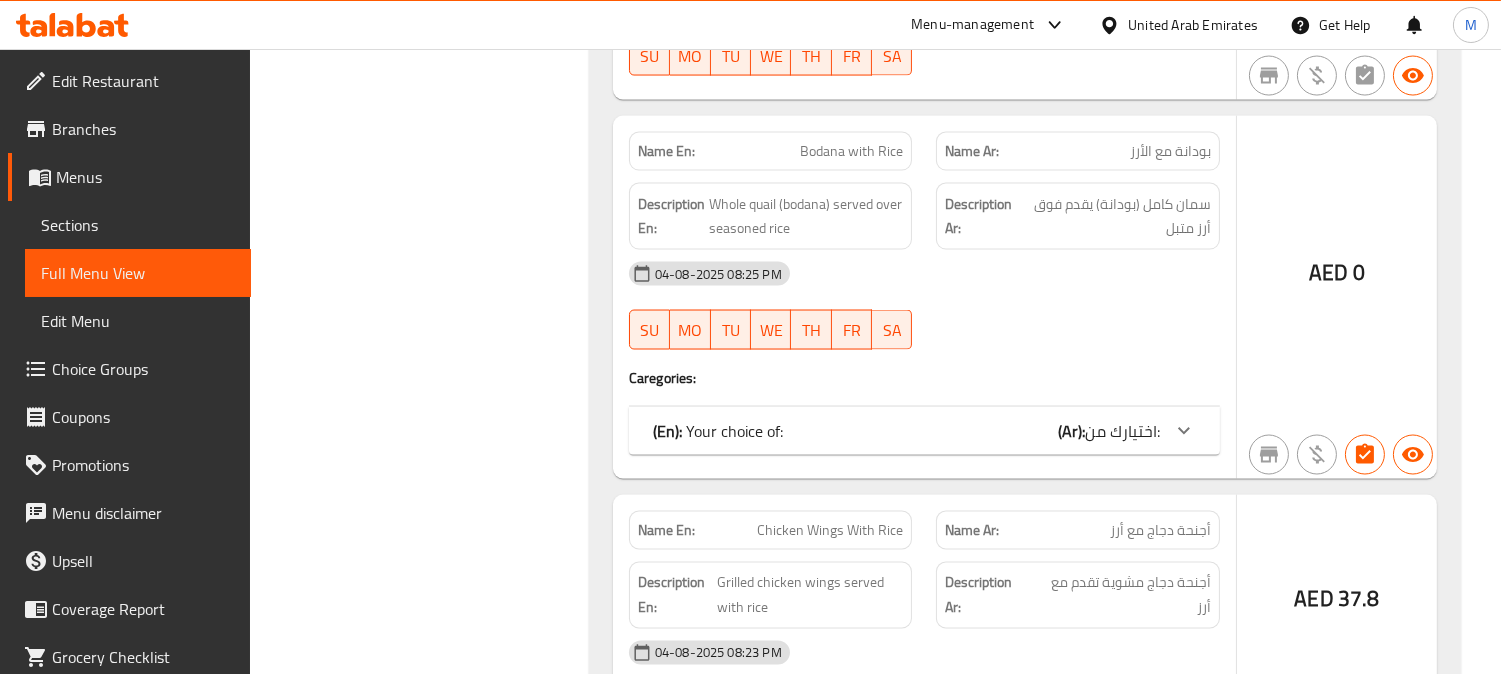 scroll, scrollTop: 6222, scrollLeft: 0, axis: vertical 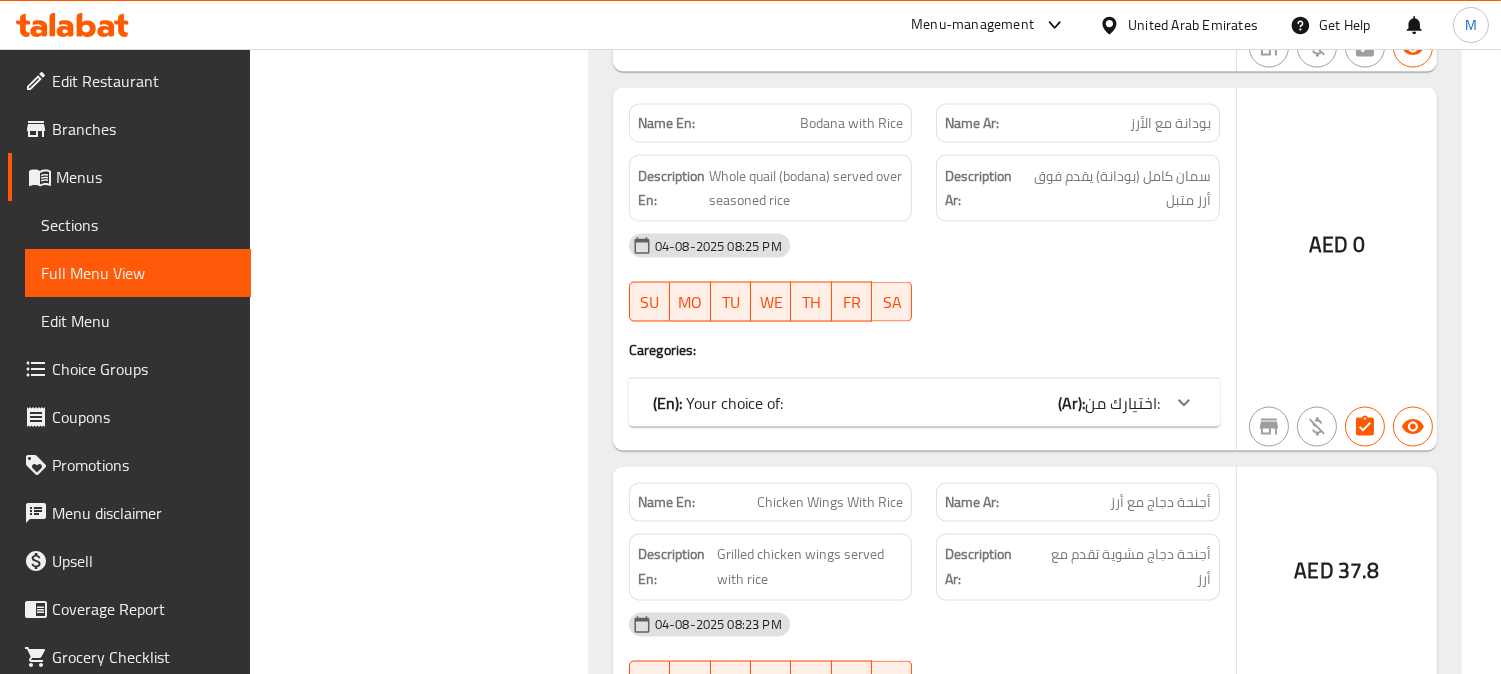 click on "اختيارك من:" at bounding box center [1122, 403] 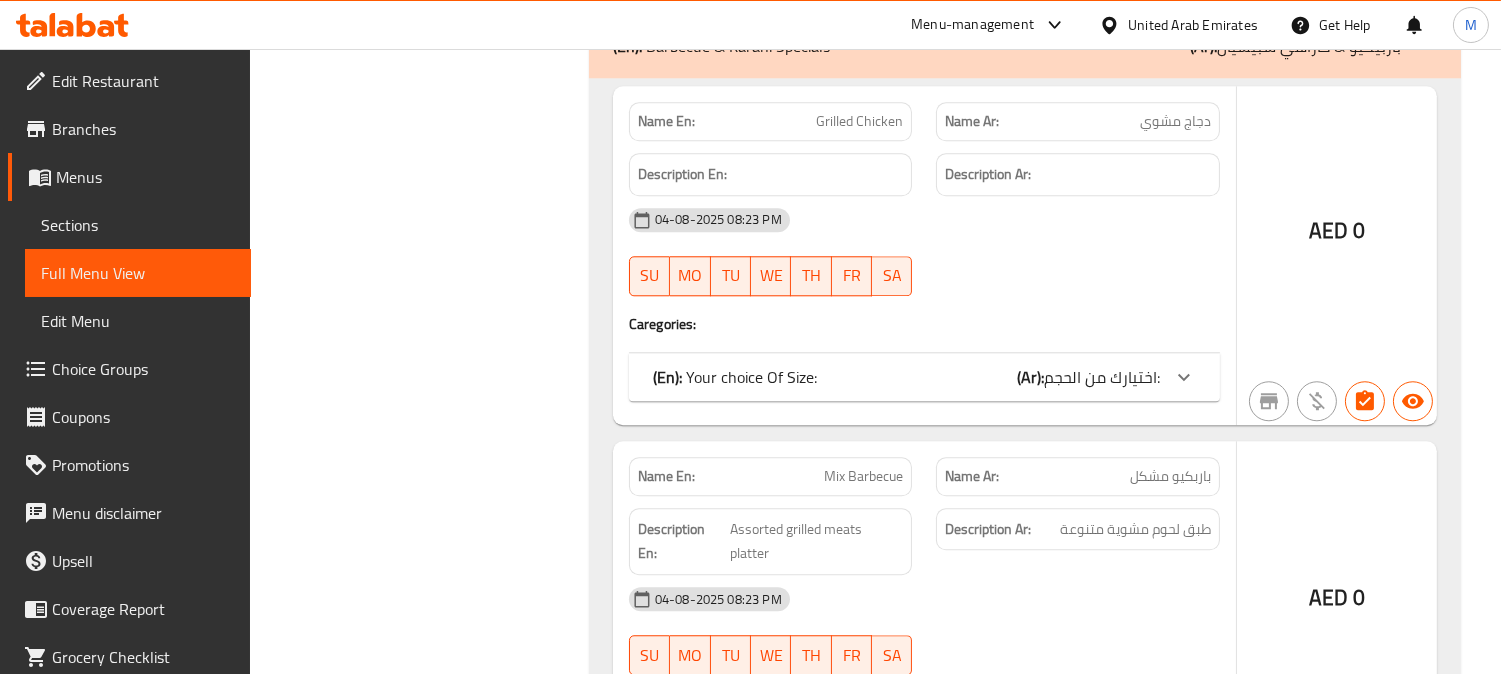 scroll, scrollTop: 9444, scrollLeft: 0, axis: vertical 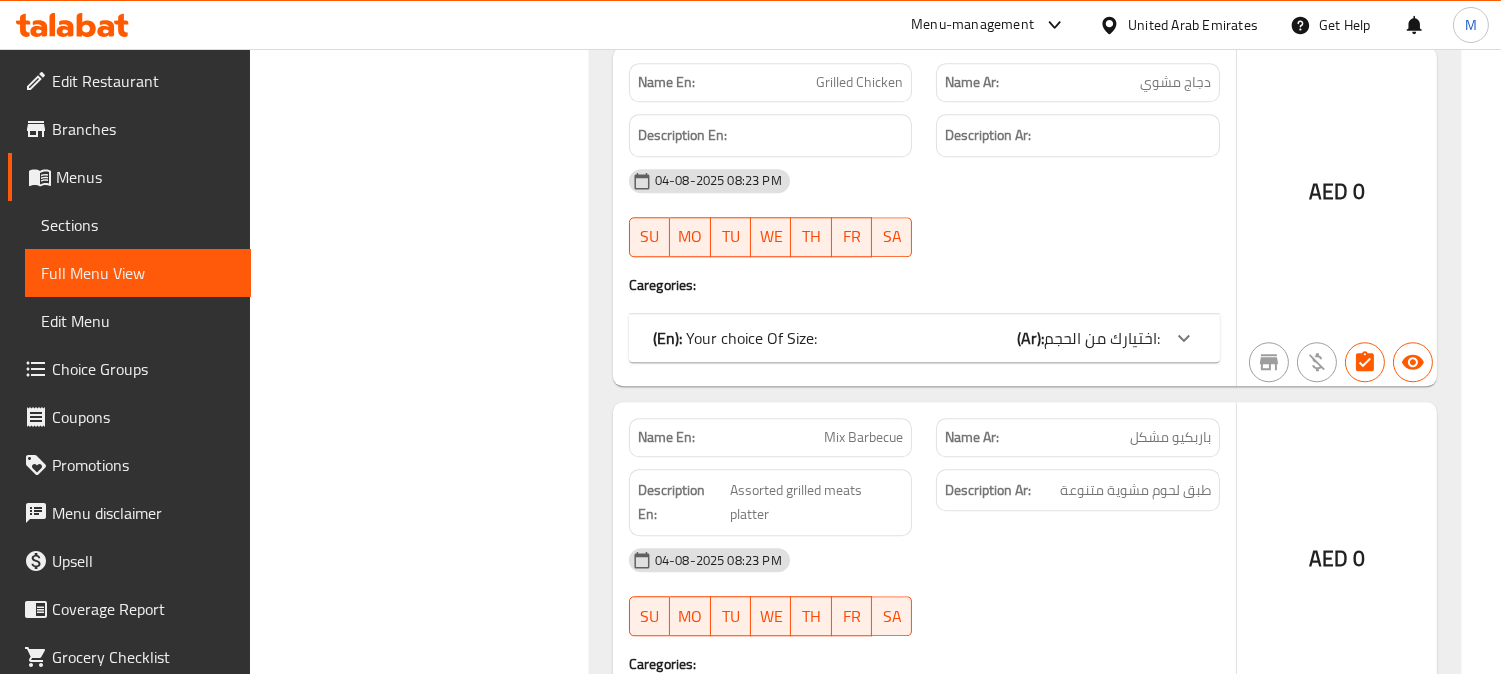 click at bounding box center (1184, -2811) 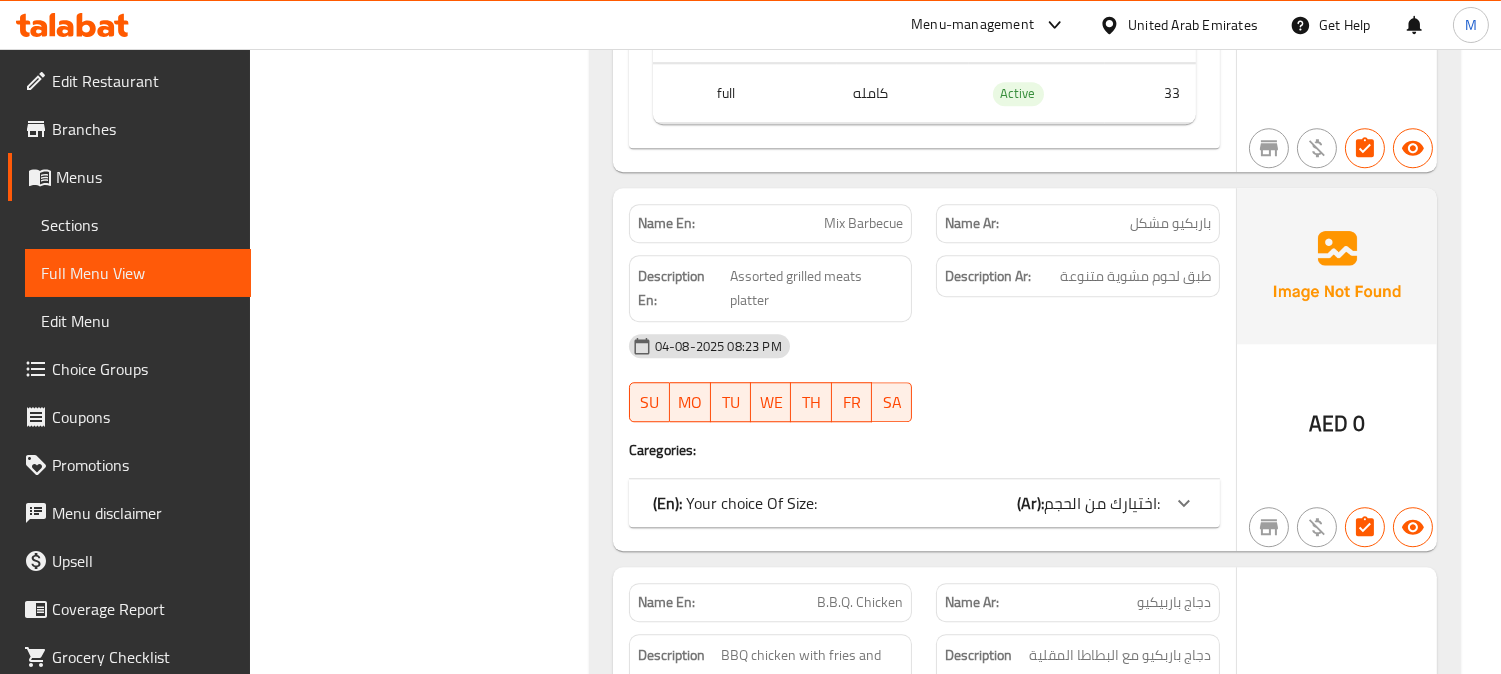 scroll, scrollTop: 10000, scrollLeft: 0, axis: vertical 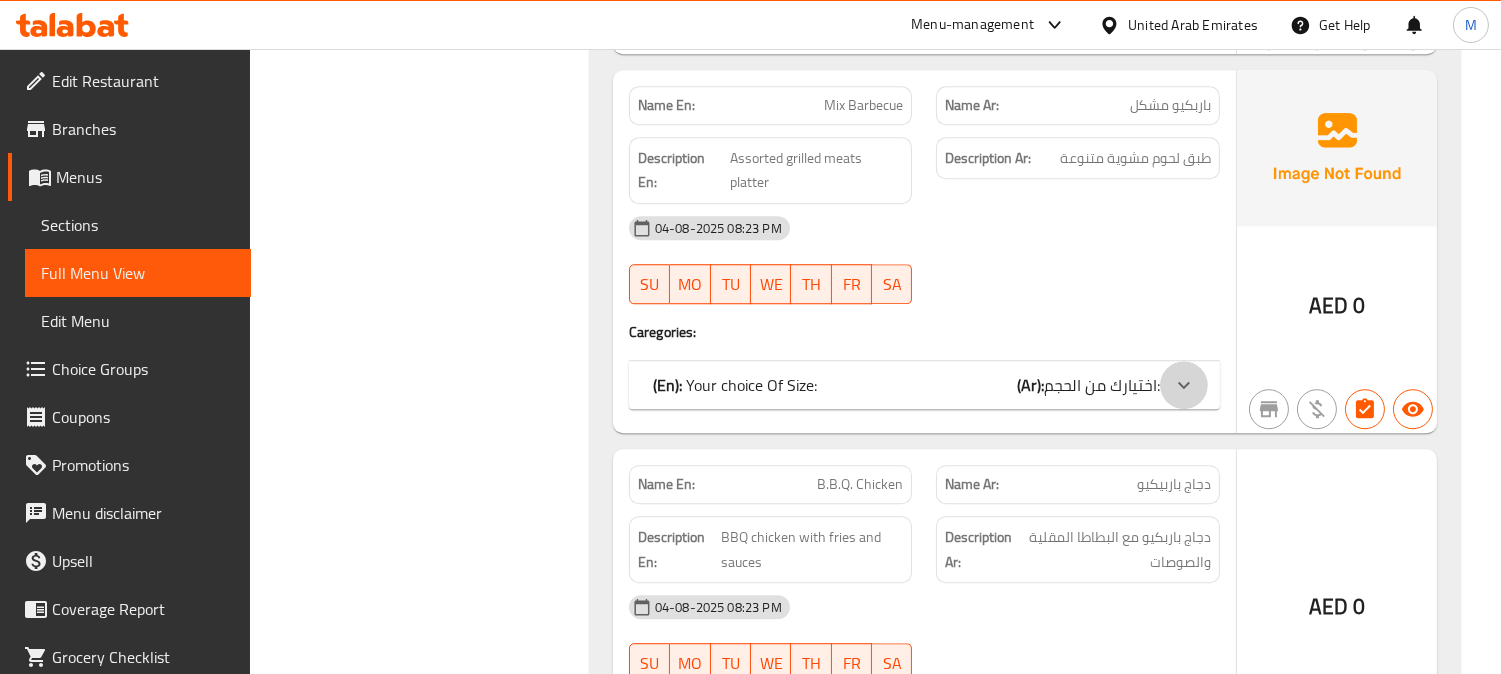 click at bounding box center (1184, -3367) 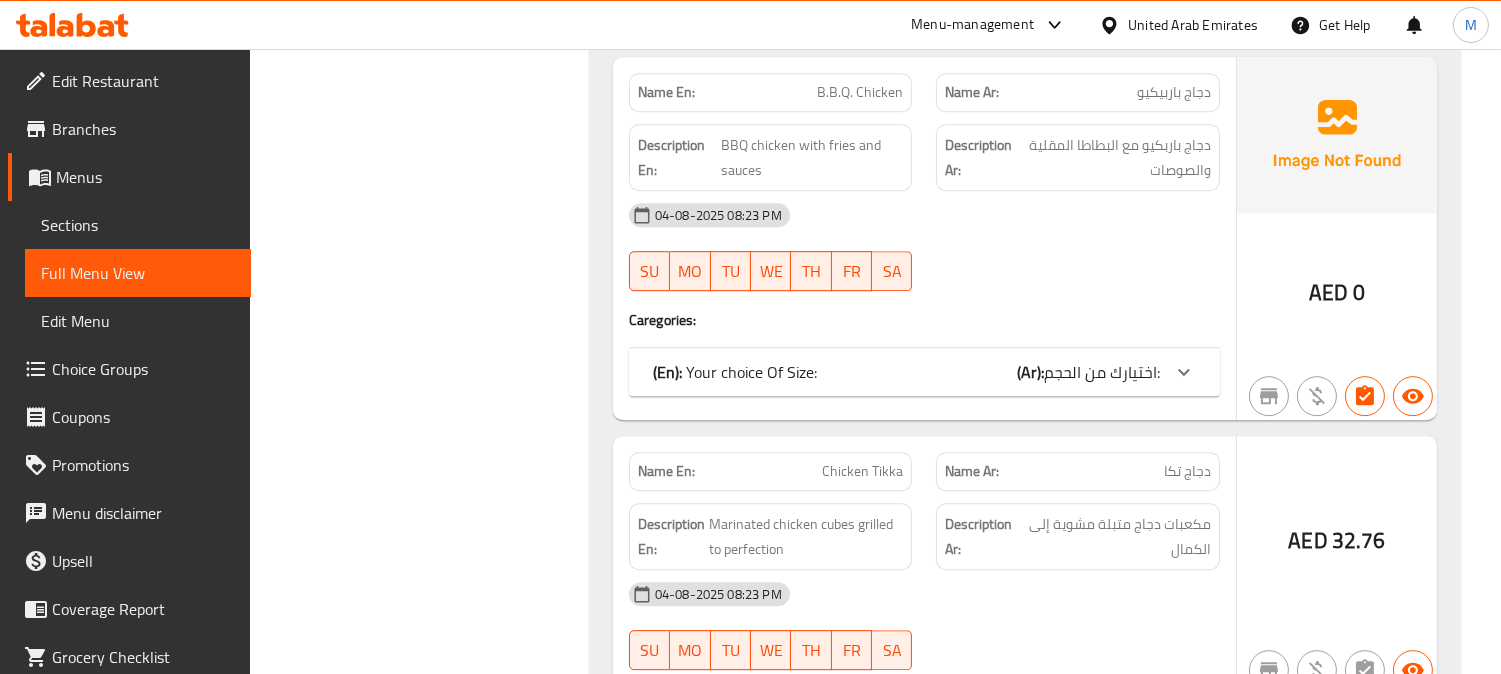 scroll, scrollTop: 10666, scrollLeft: 0, axis: vertical 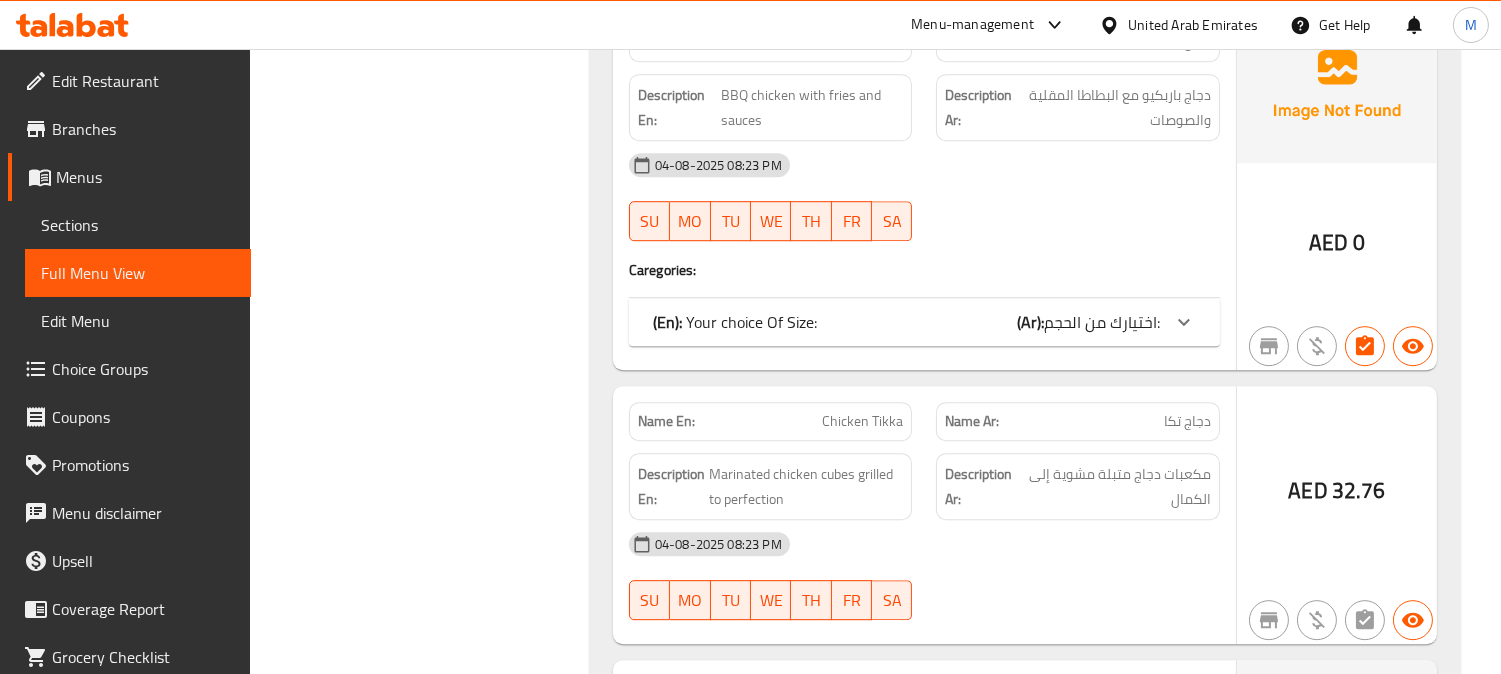 click on "اختيارك من الحجم:" at bounding box center (1122, -4033) 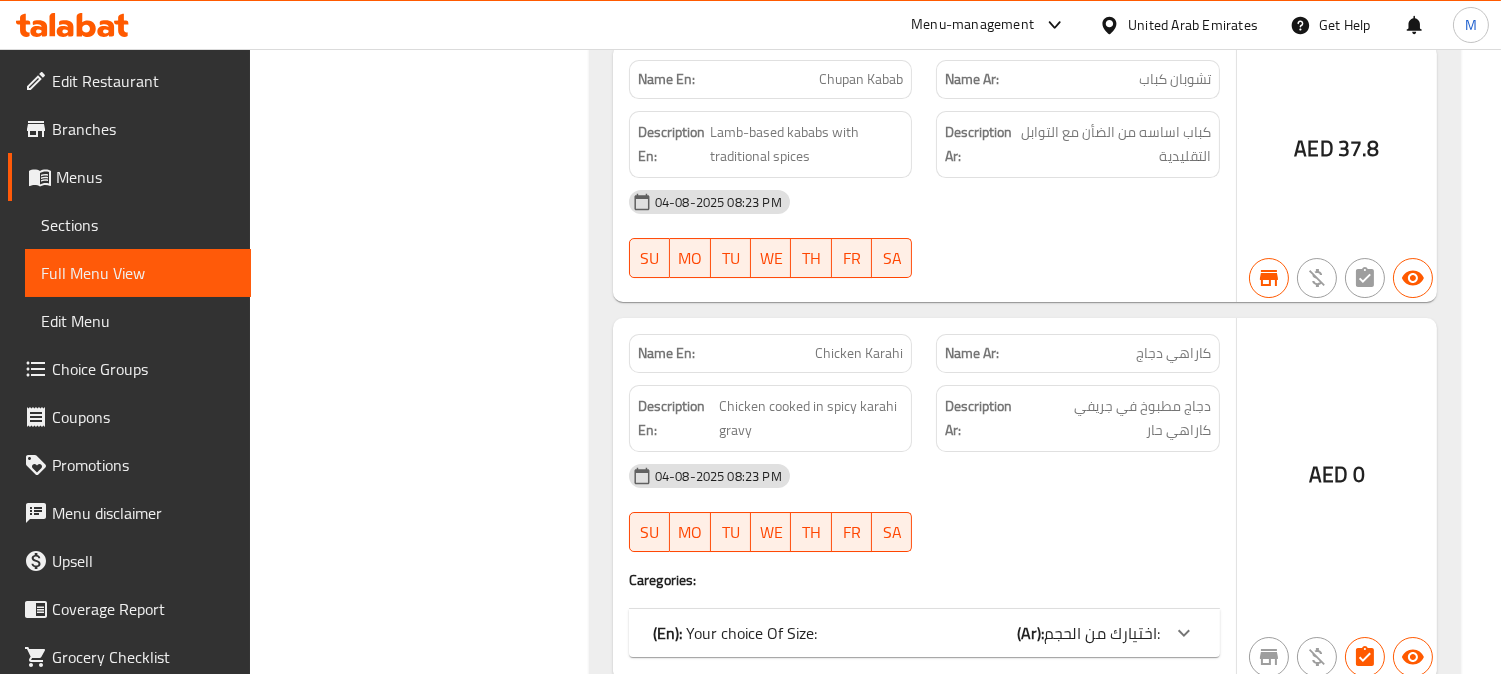 scroll, scrollTop: 12777, scrollLeft: 0, axis: vertical 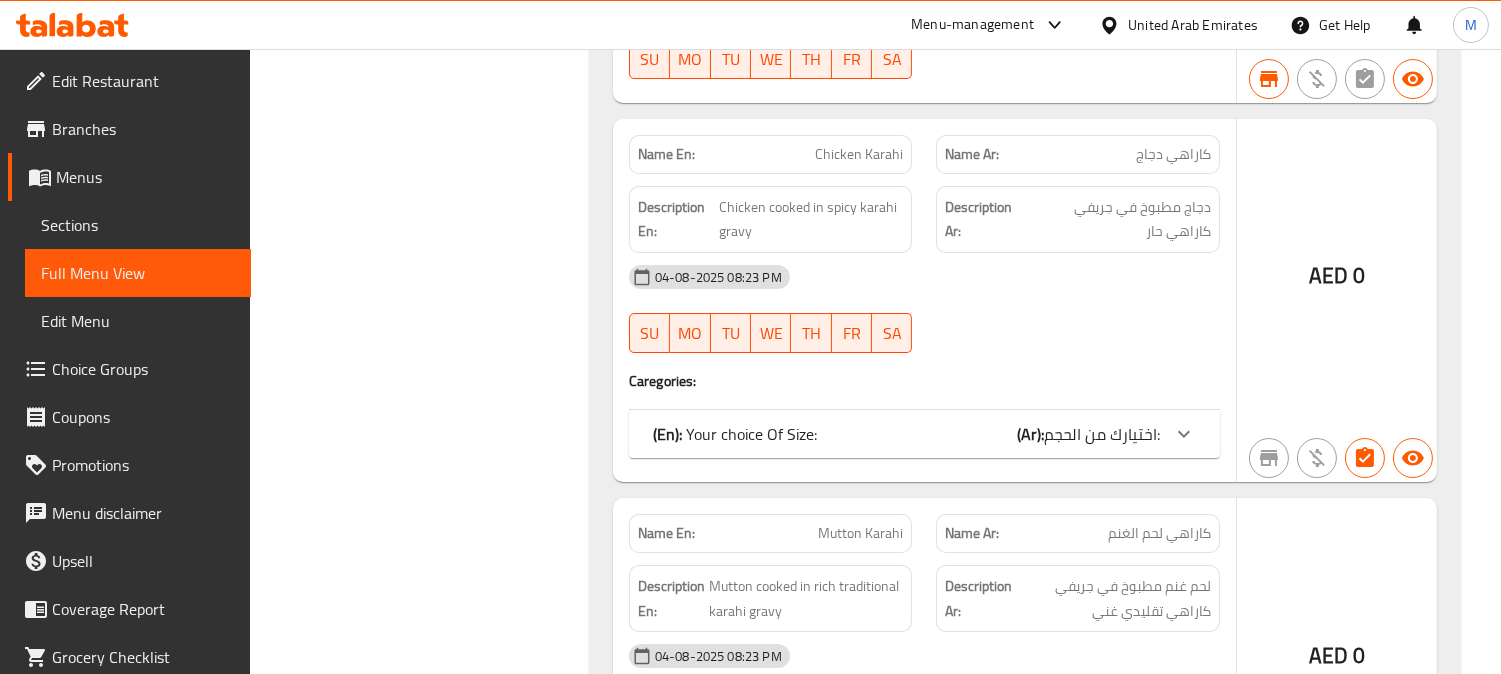 click at bounding box center (1184, -6144) 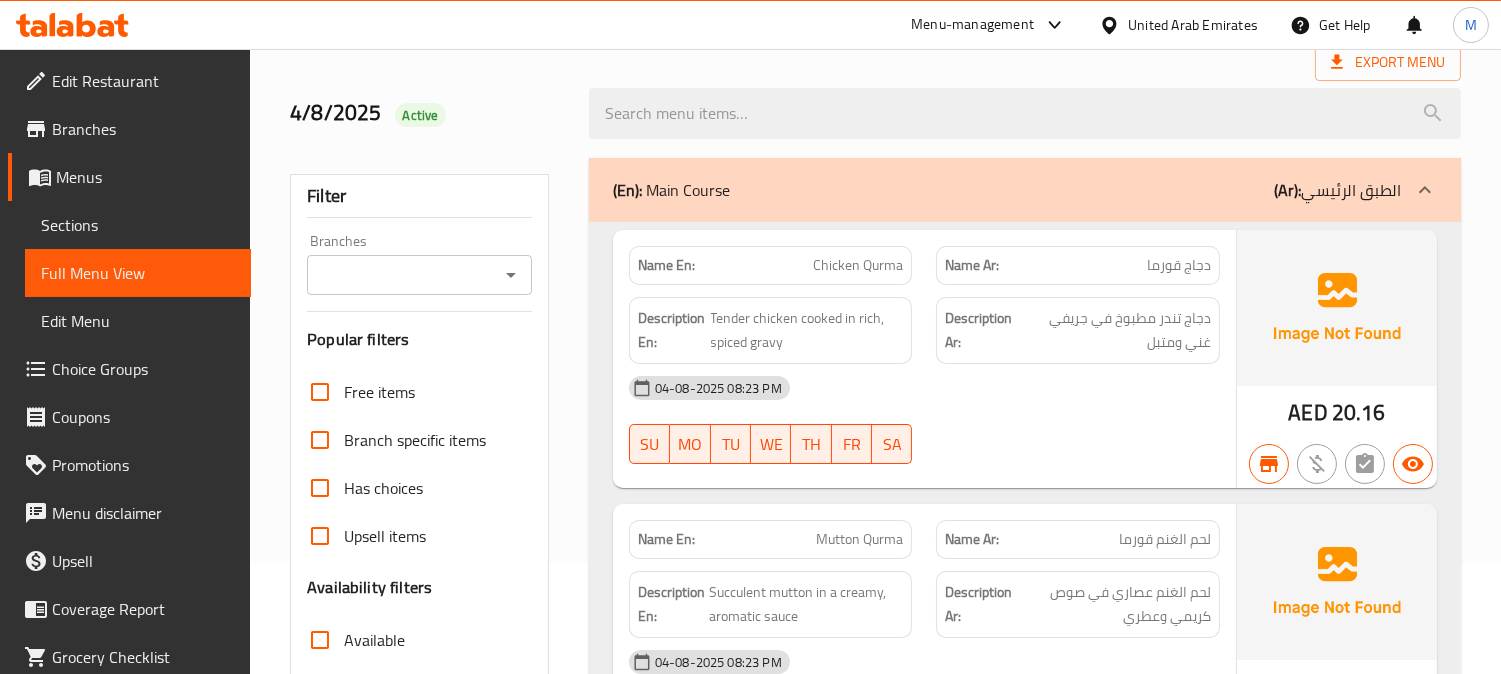 scroll, scrollTop: 390, scrollLeft: 0, axis: vertical 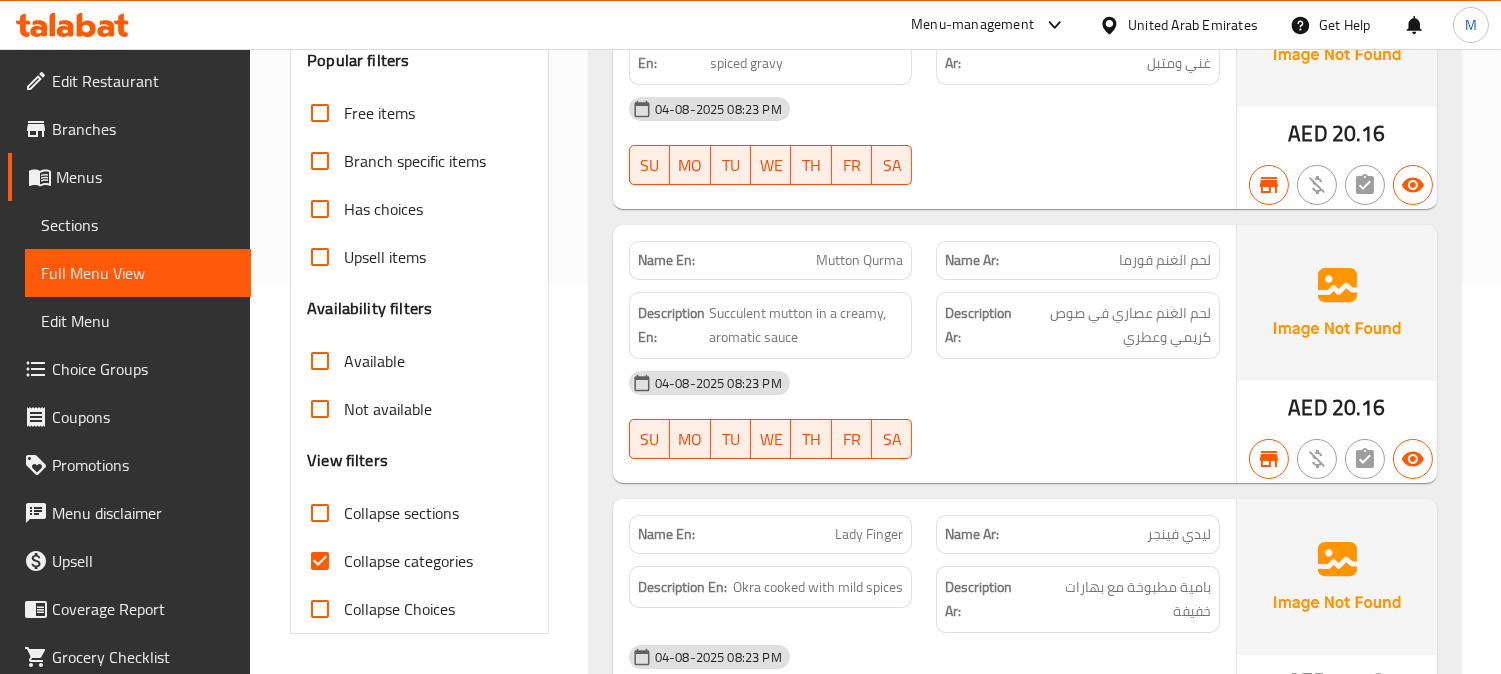 click on "Collapse categories" at bounding box center (320, 561) 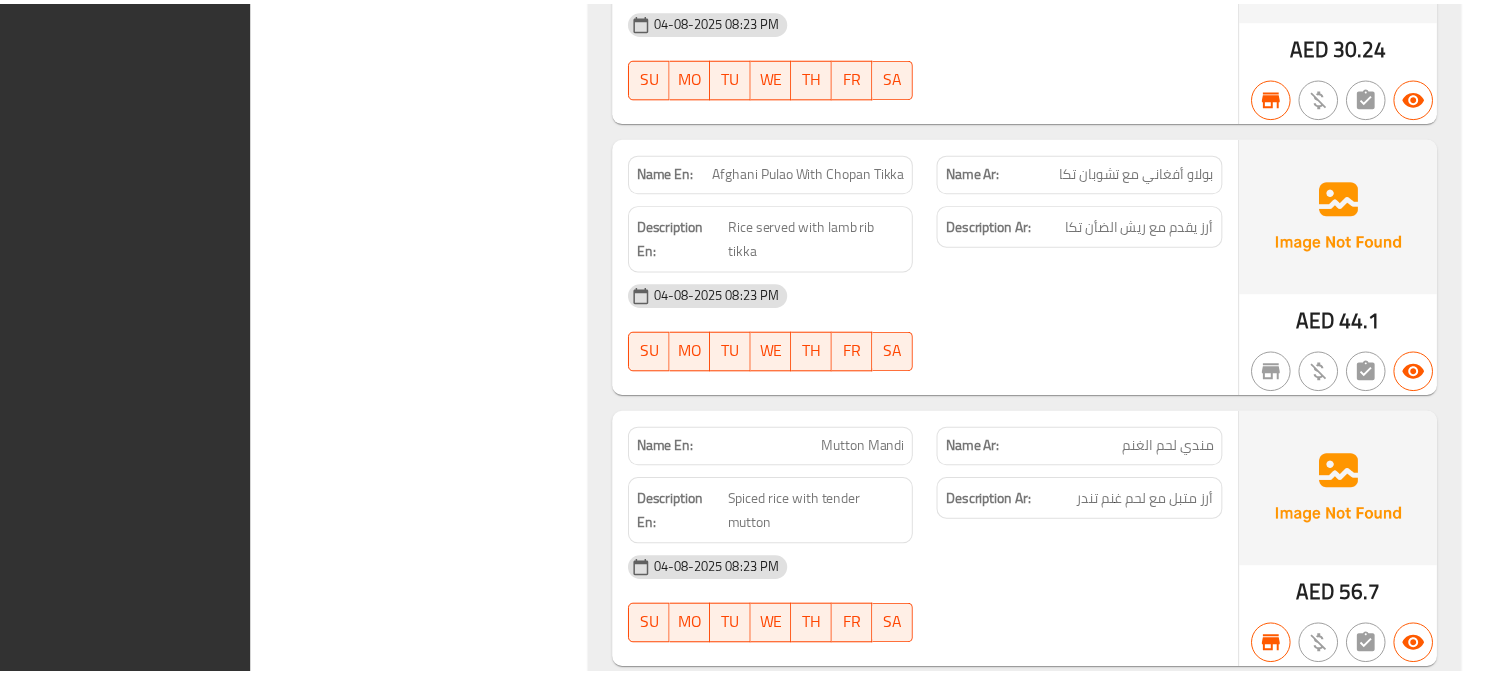 scroll, scrollTop: 16810, scrollLeft: 0, axis: vertical 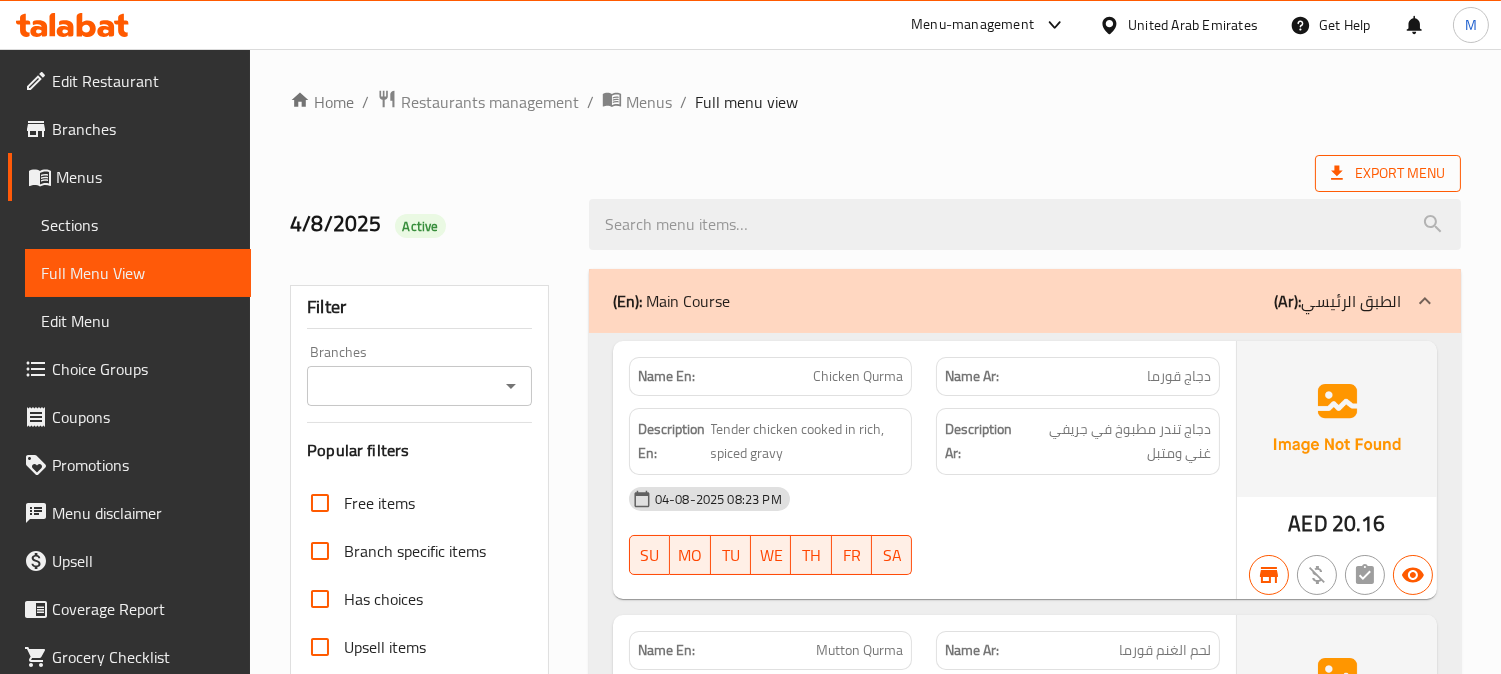 click on "Export Menu" at bounding box center (1388, 173) 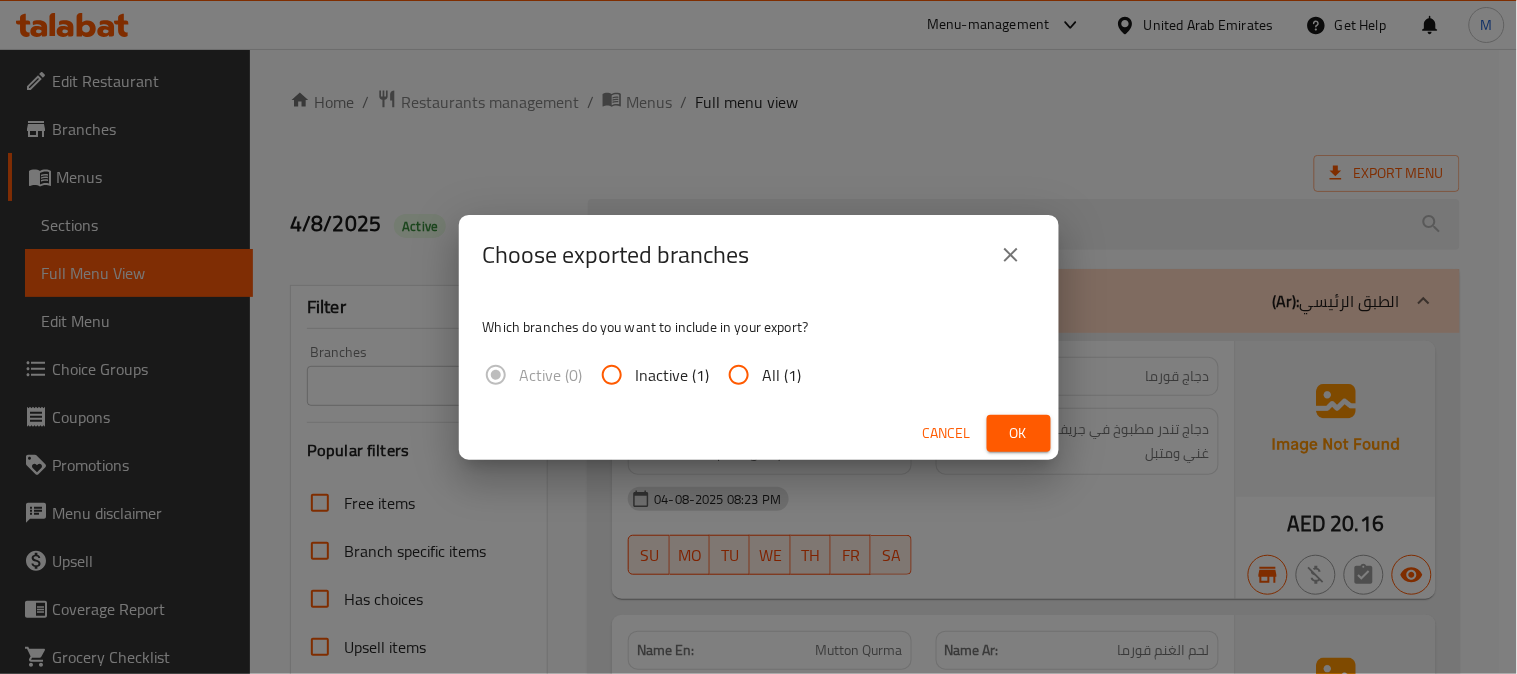 click on "All (1)" at bounding box center [739, 375] 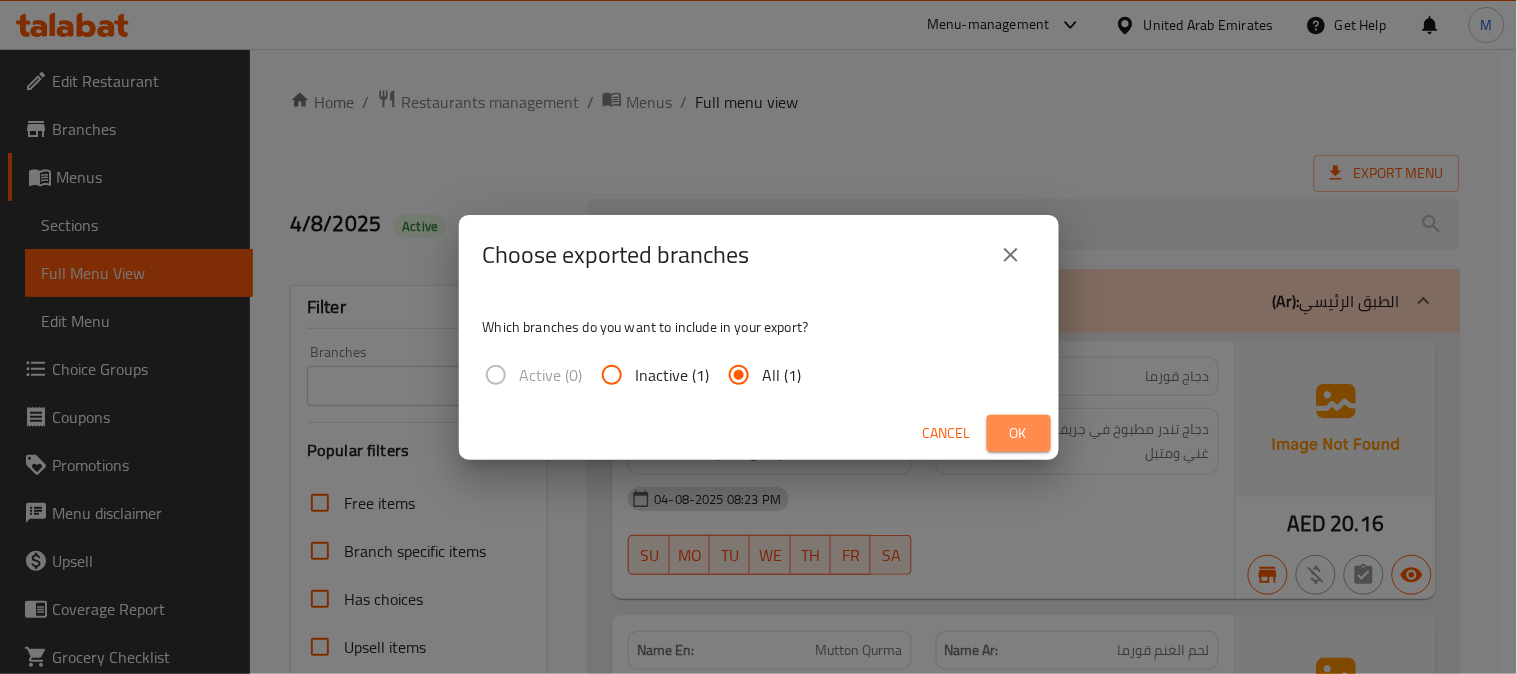 click on "Ok" at bounding box center (1019, 433) 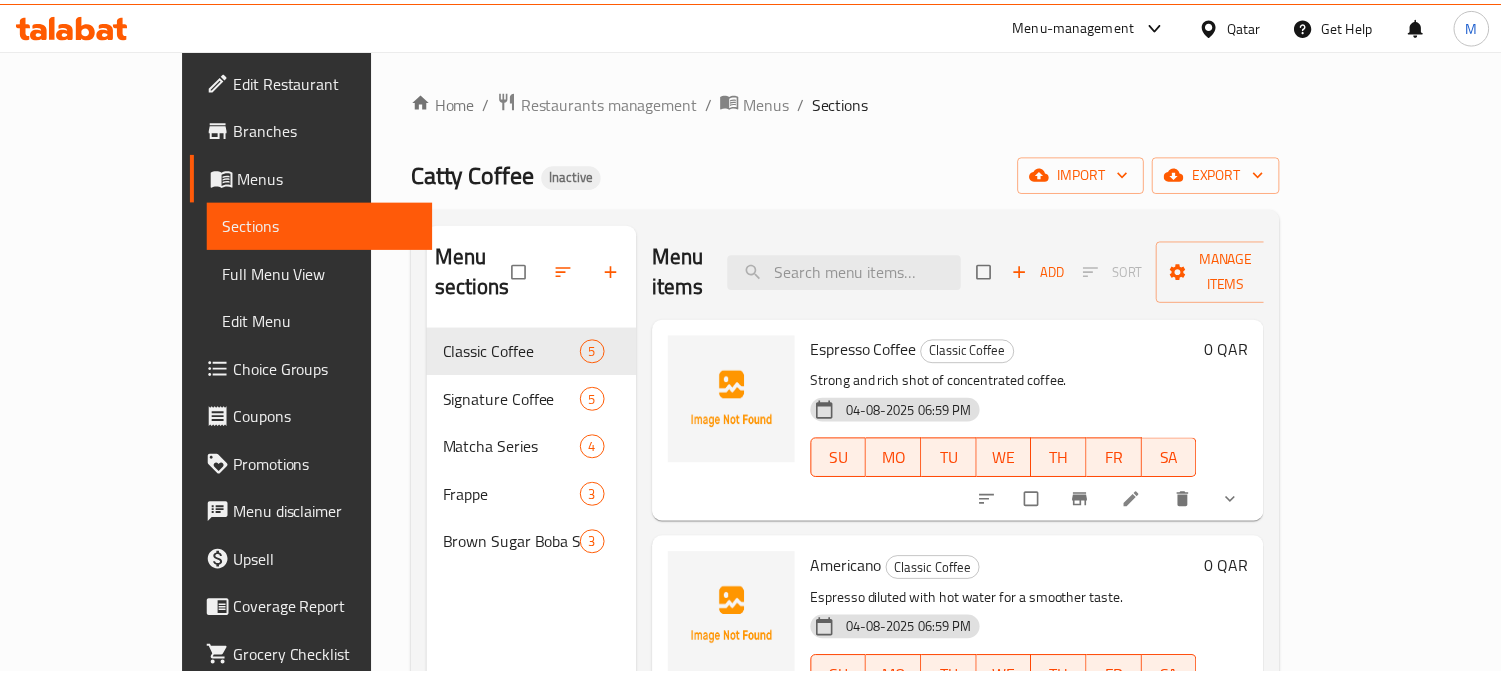 scroll, scrollTop: 0, scrollLeft: 0, axis: both 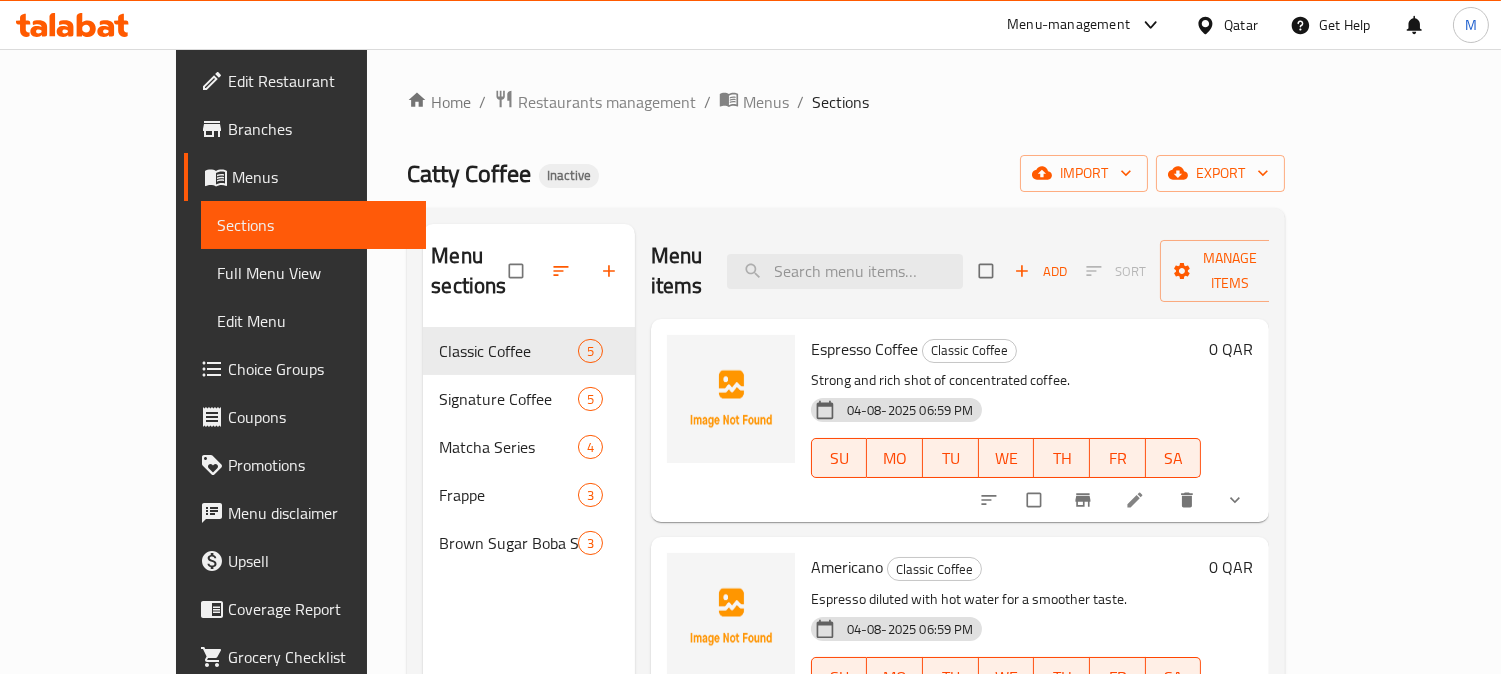 click on "Full Menu View" at bounding box center [314, 273] 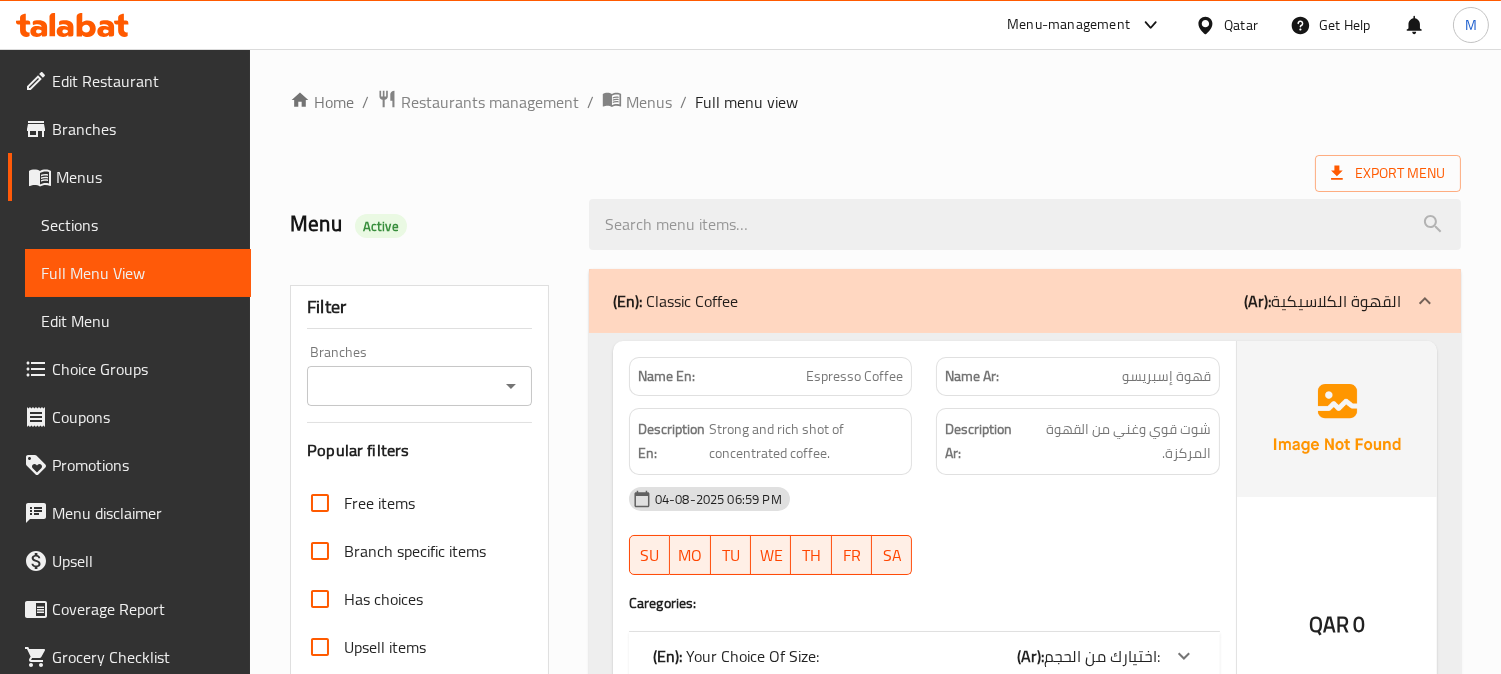 click on "Sections" at bounding box center [138, 225] 